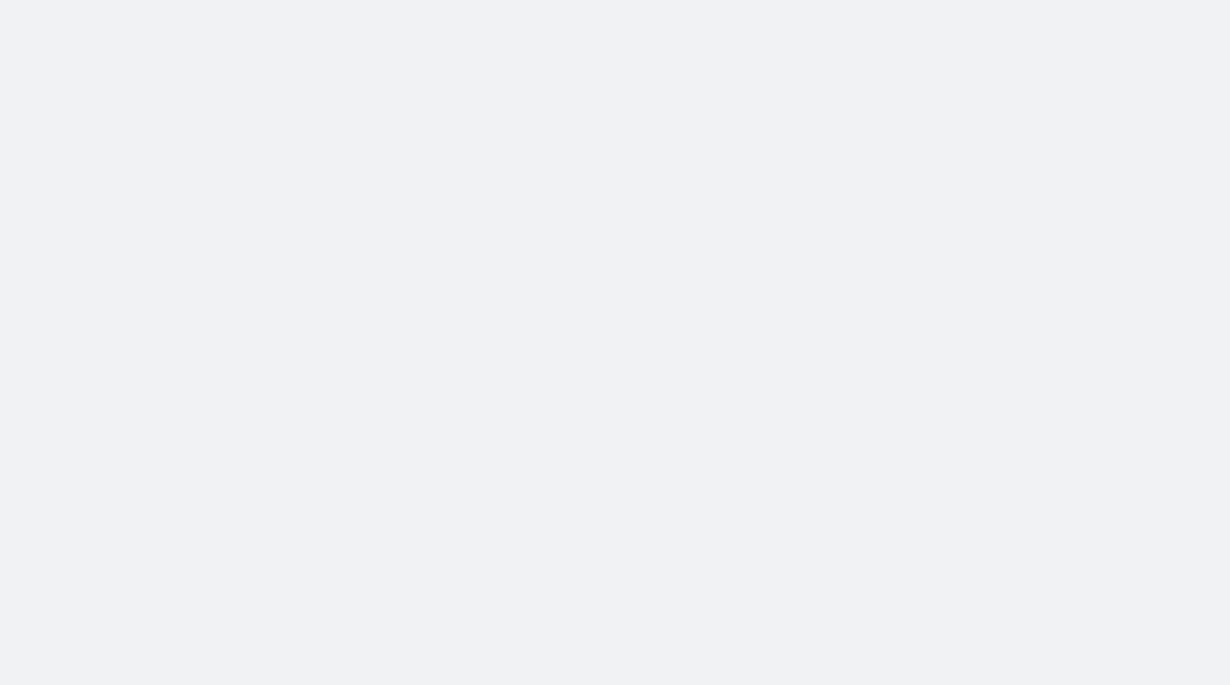 scroll, scrollTop: 0, scrollLeft: 0, axis: both 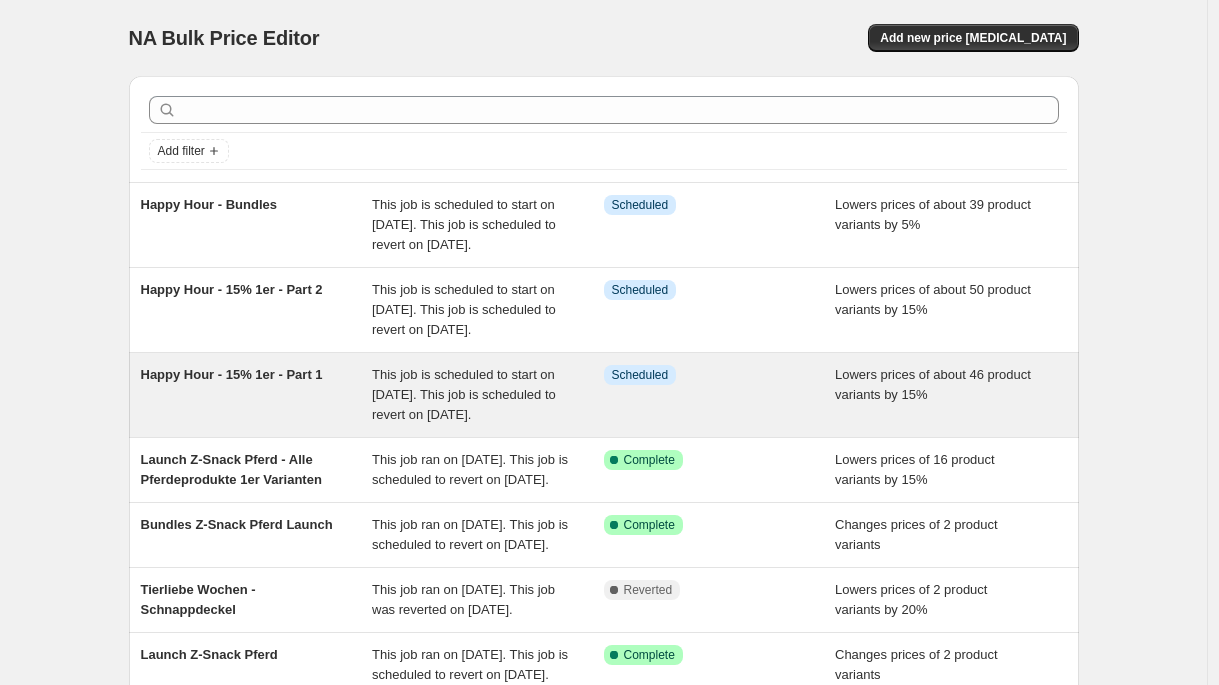 click on "Happy Hour - 15% 1er - Part 1" at bounding box center (257, 395) 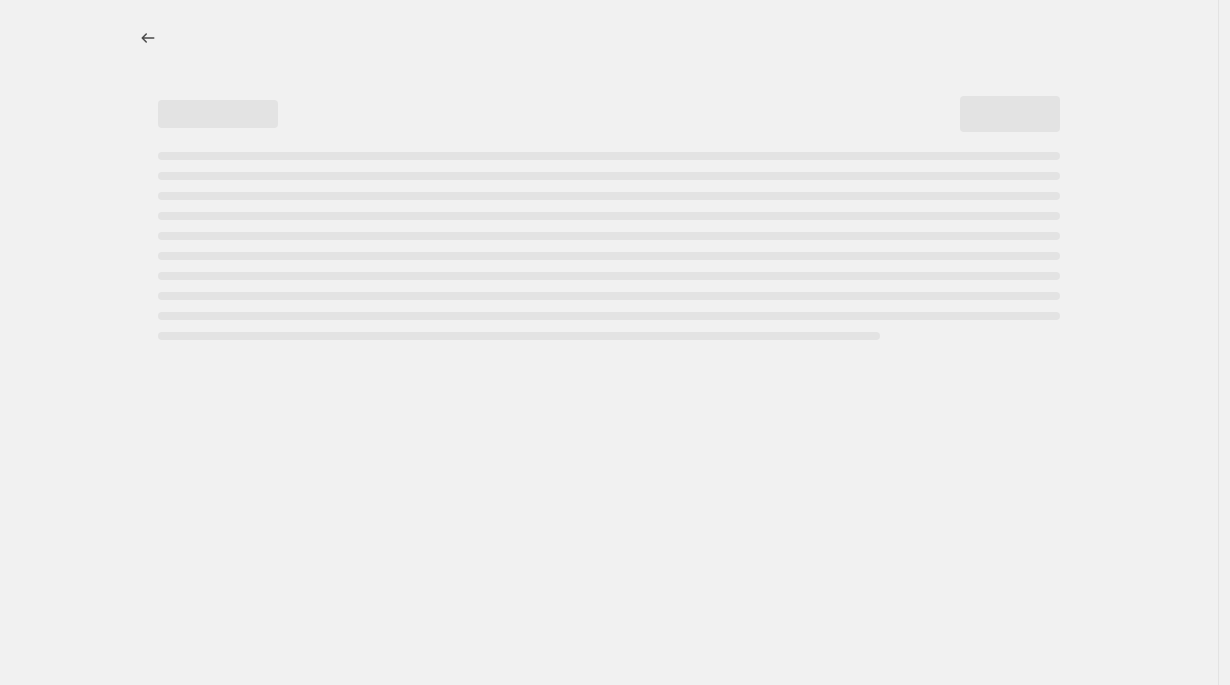 select on "percentage" 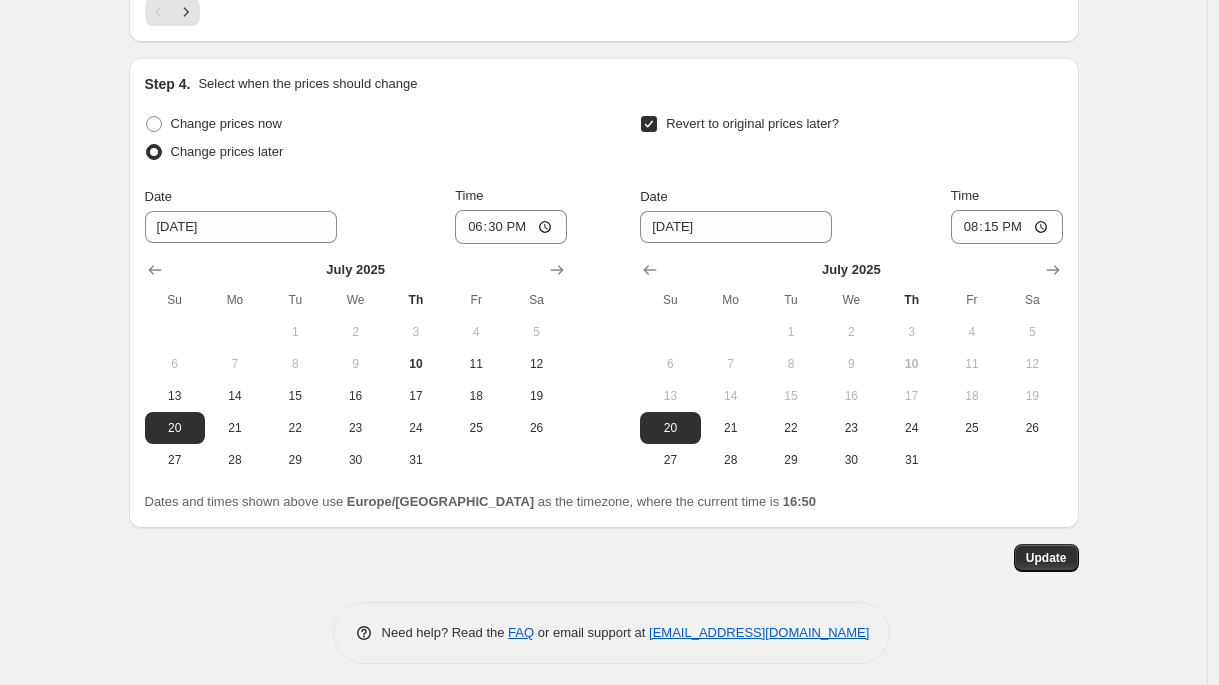 scroll, scrollTop: 1839, scrollLeft: 0, axis: vertical 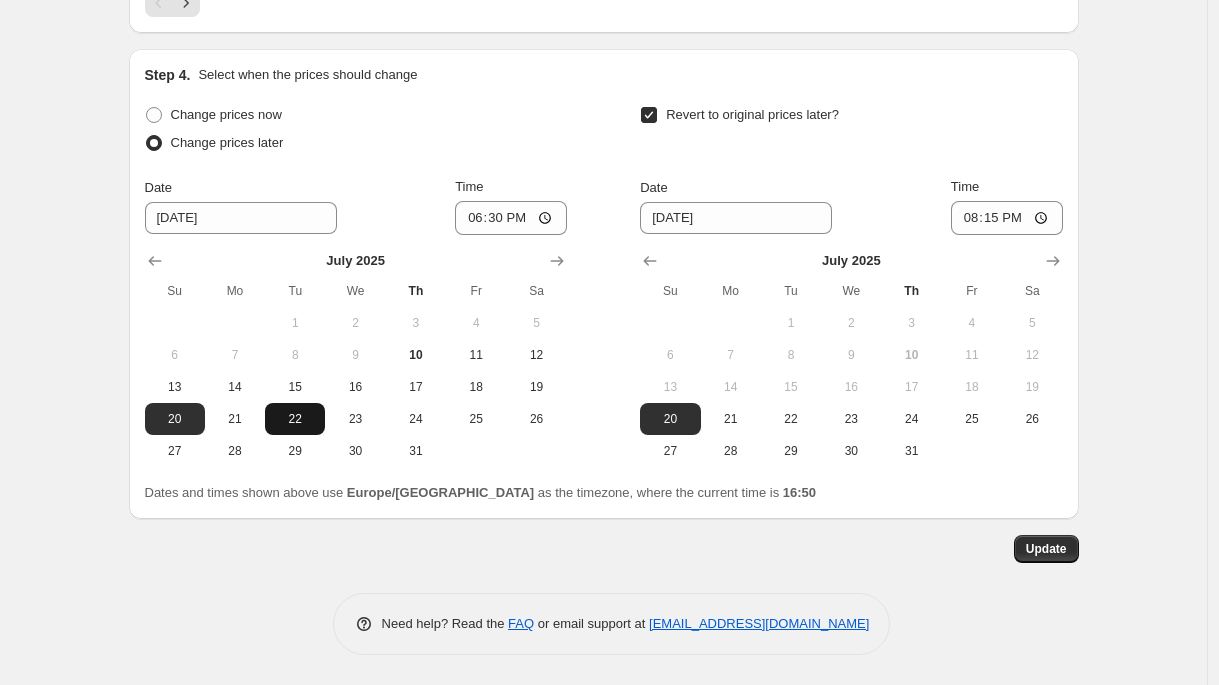 click on "22" at bounding box center (295, 419) 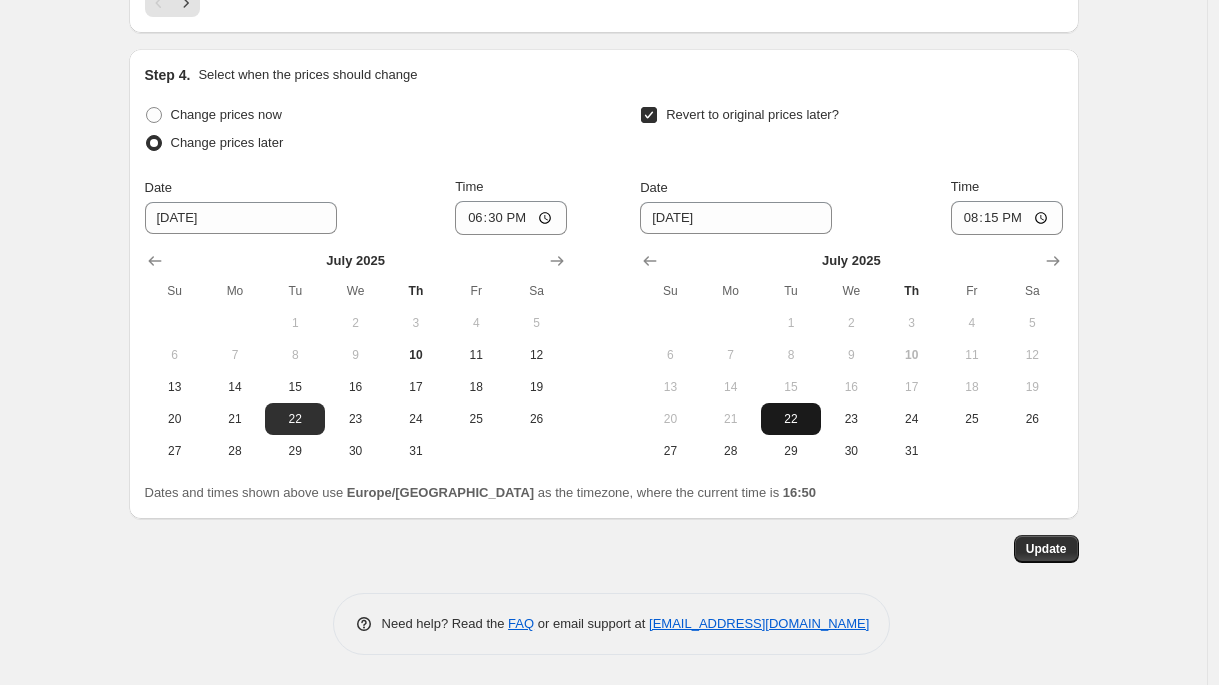 click on "22" at bounding box center [791, 419] 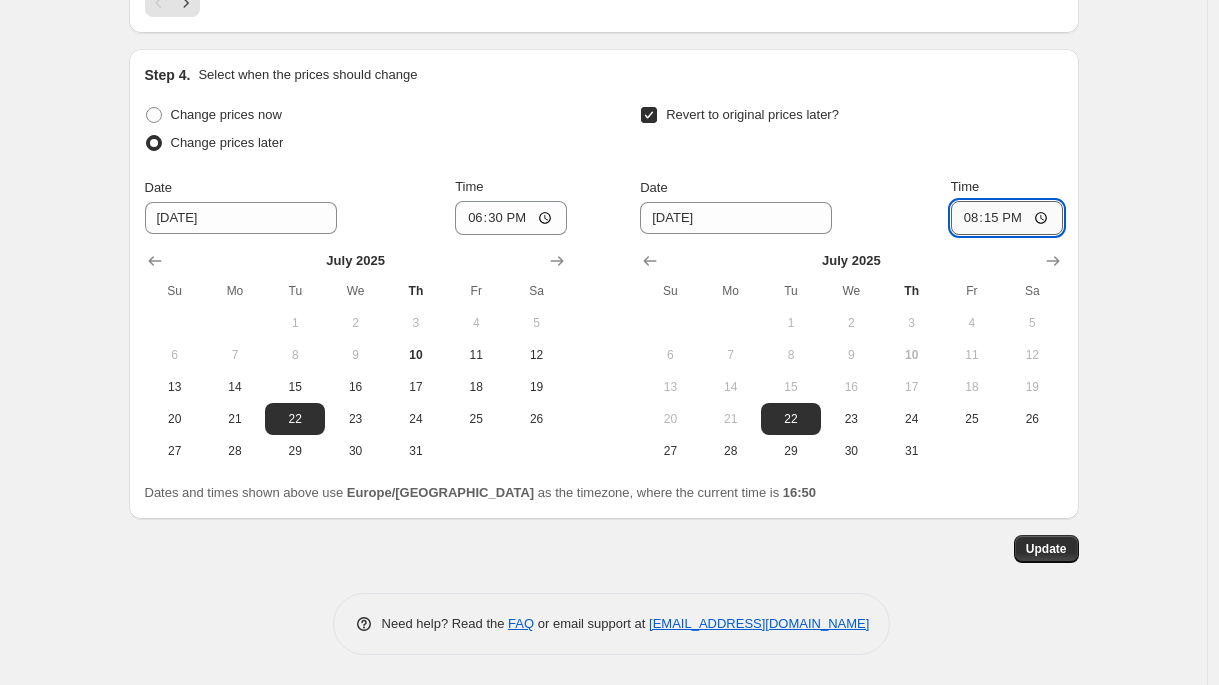 click on "20:15" at bounding box center [1007, 218] 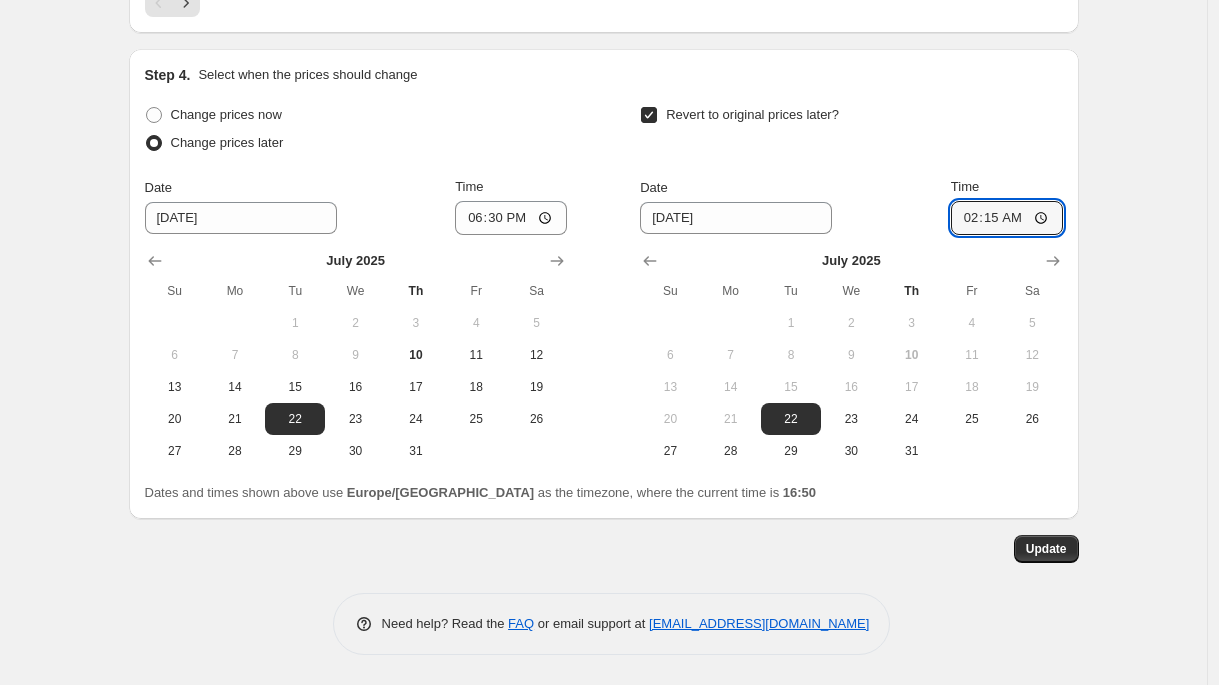 type on "21:15" 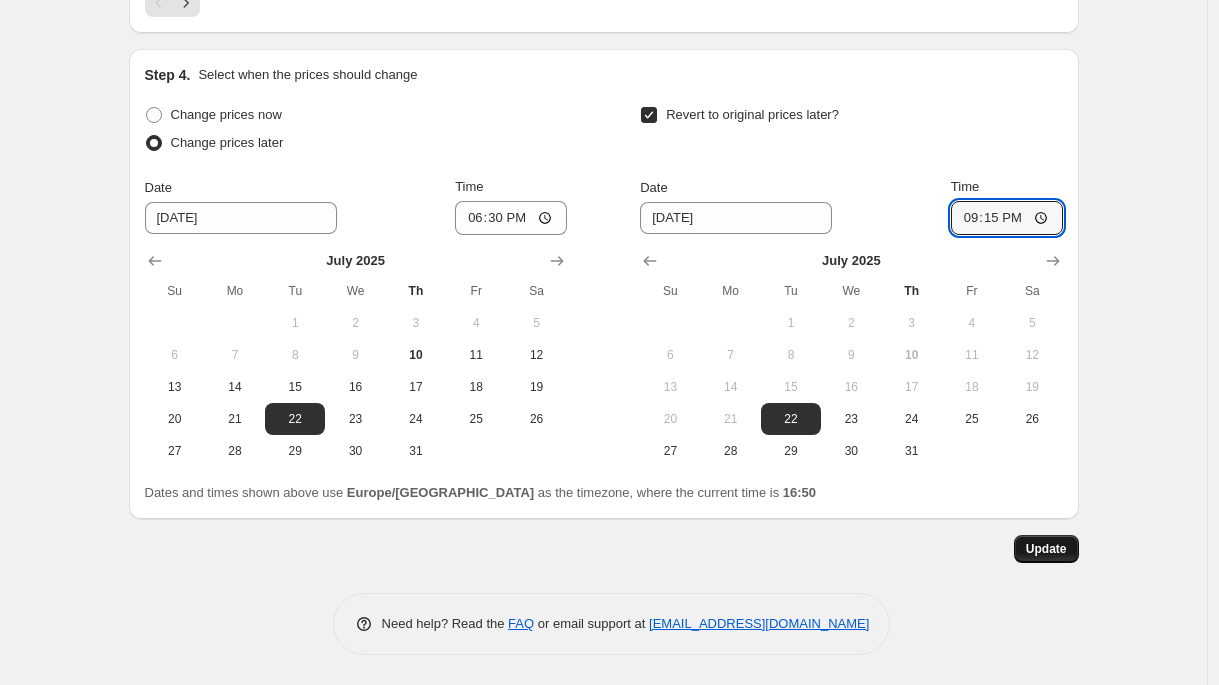 click on "Update" at bounding box center (1046, 549) 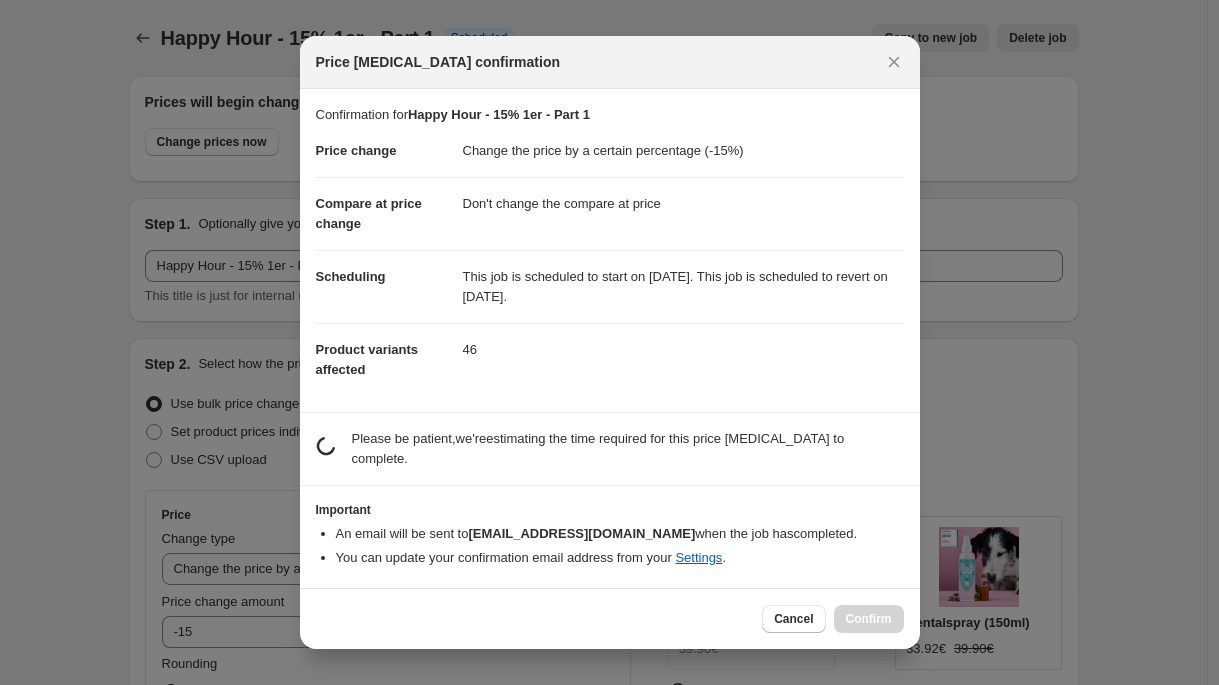 scroll, scrollTop: 0, scrollLeft: 0, axis: both 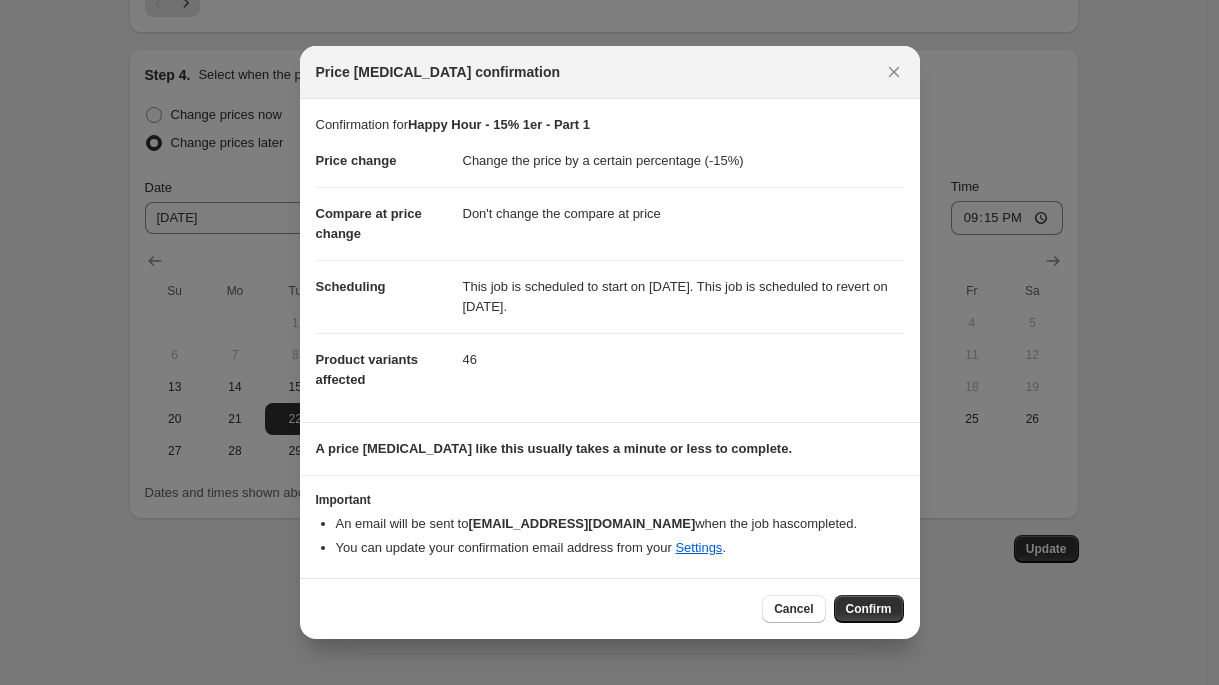 click on "Confirm" at bounding box center [869, 609] 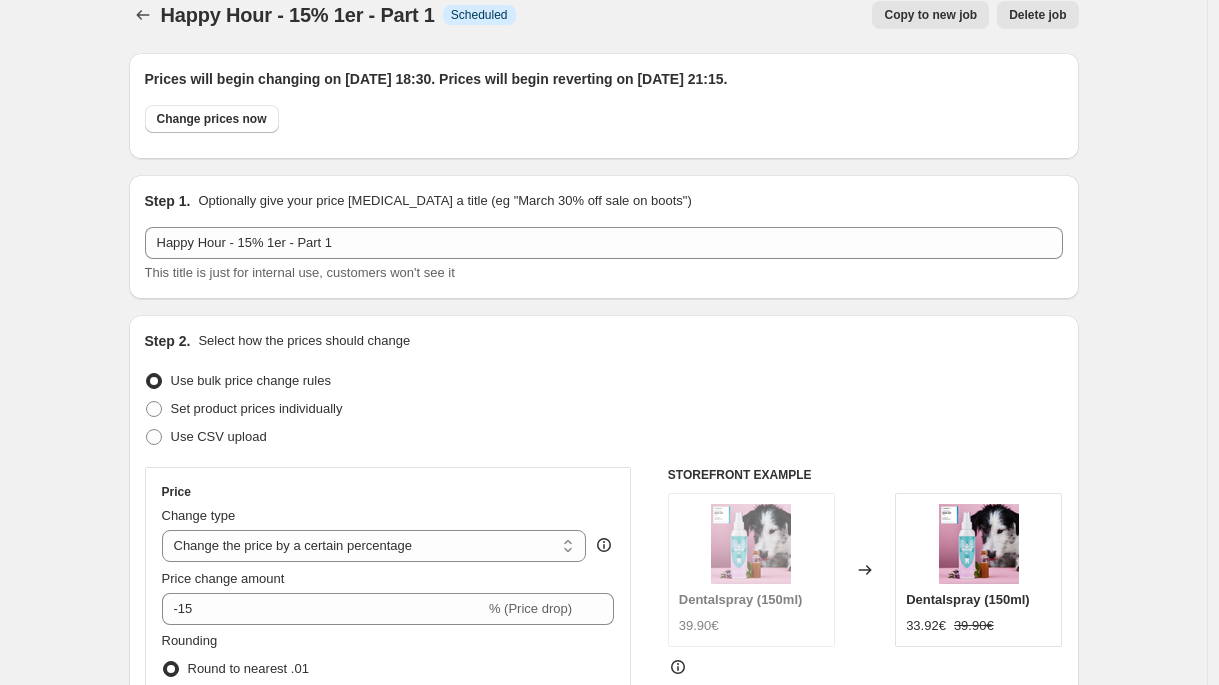 scroll, scrollTop: 0, scrollLeft: 0, axis: both 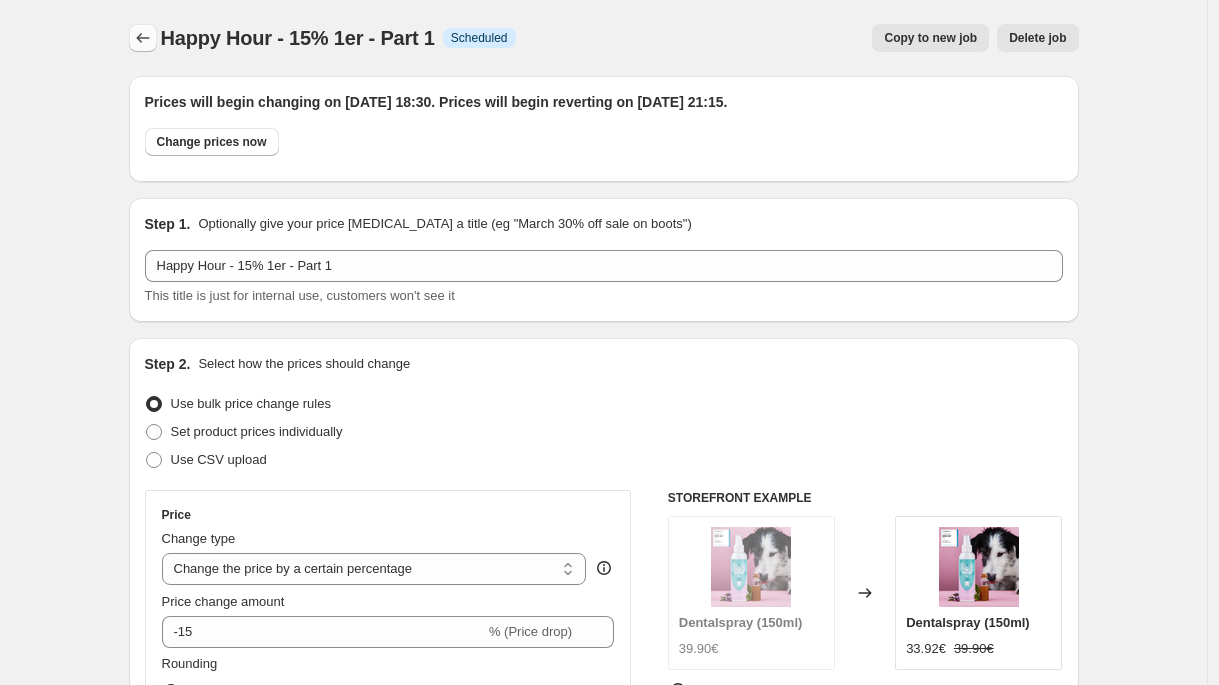 click at bounding box center (143, 38) 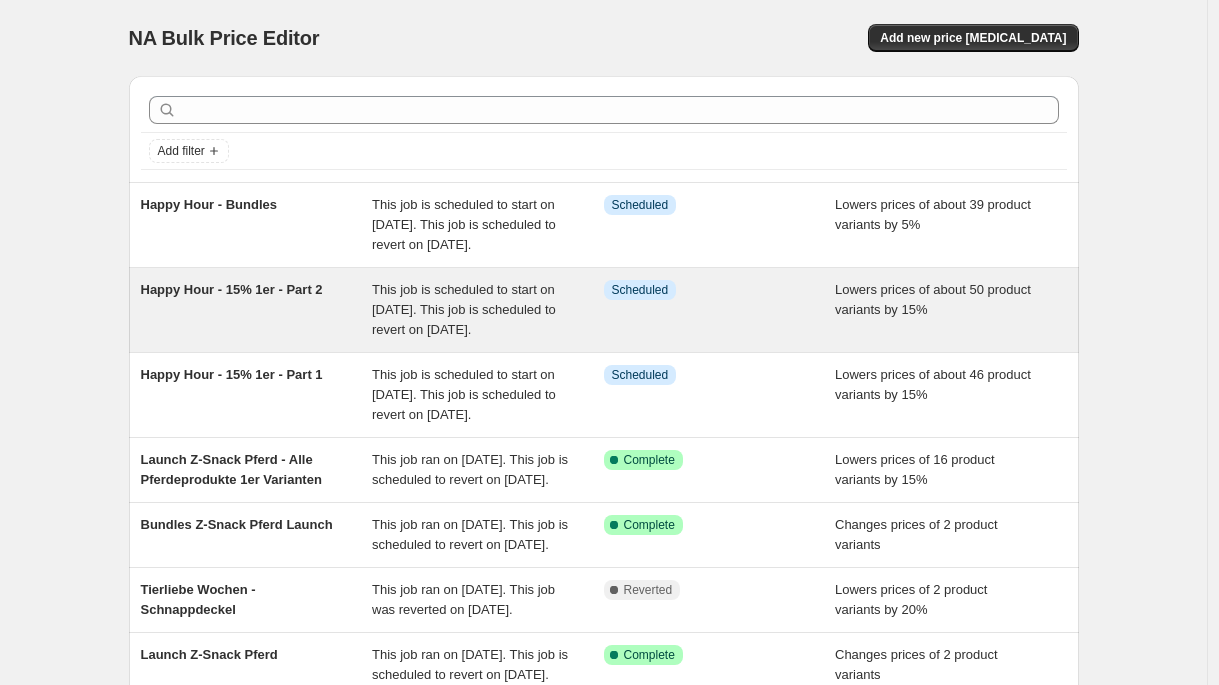 click on "Happy Hour - 15% 1er - Part 2" at bounding box center (232, 289) 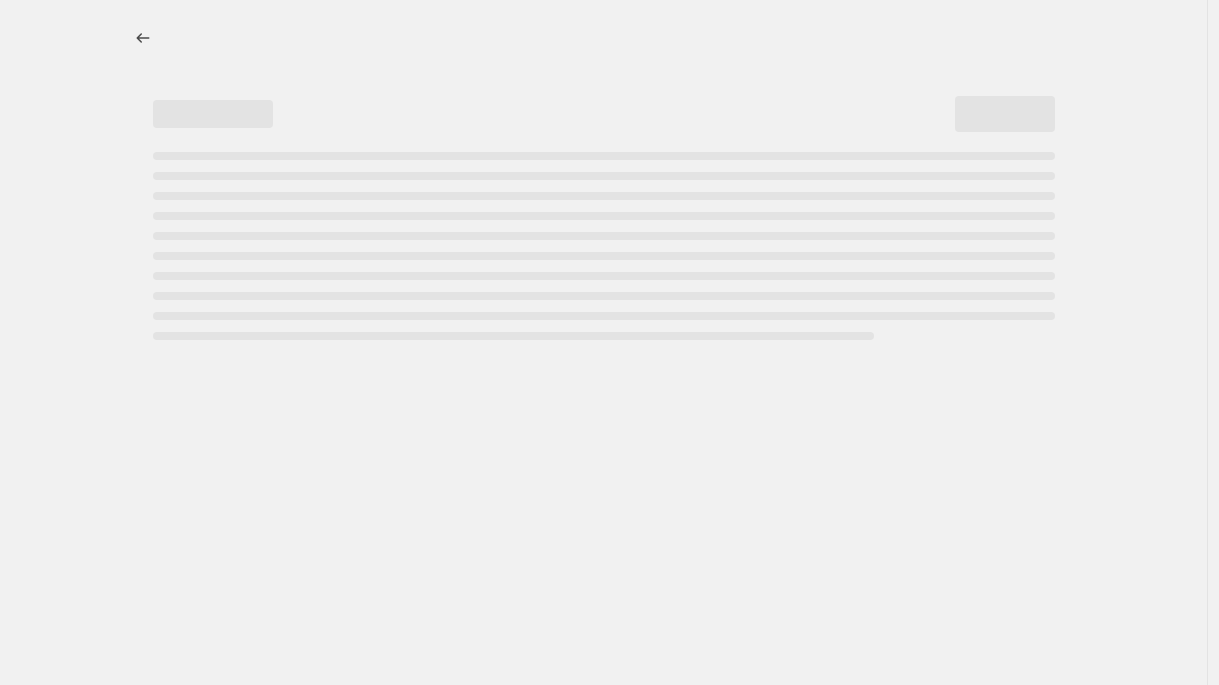 select on "percentage" 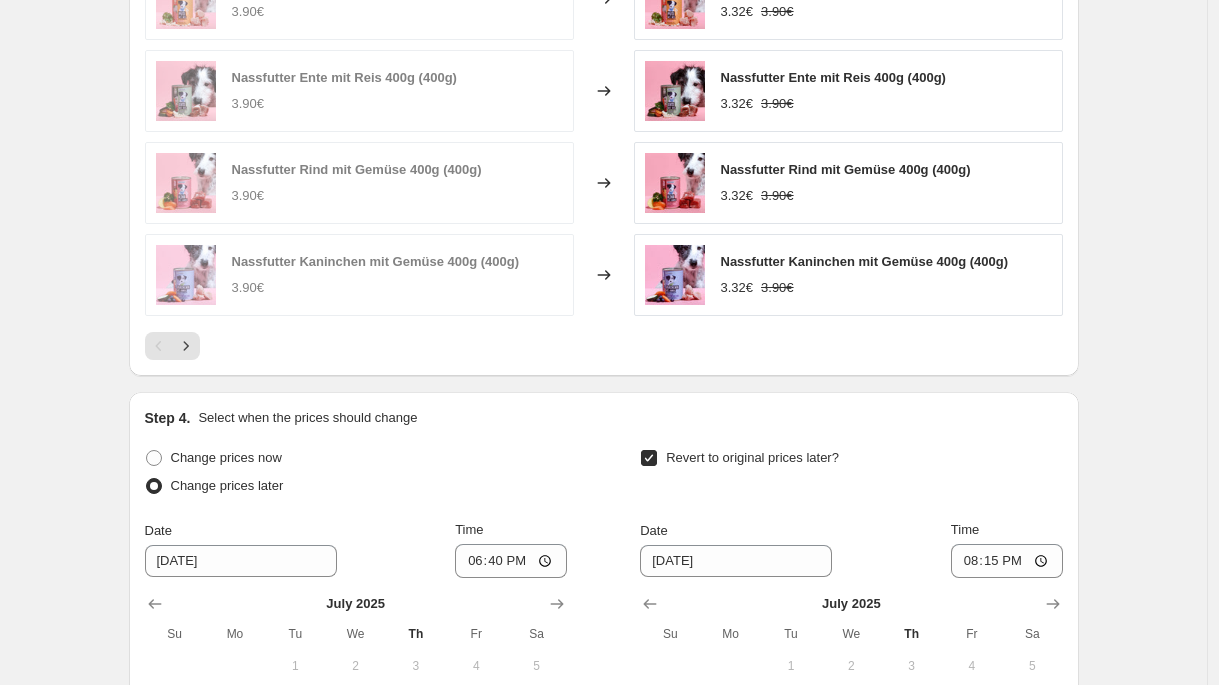 scroll, scrollTop: 1839, scrollLeft: 0, axis: vertical 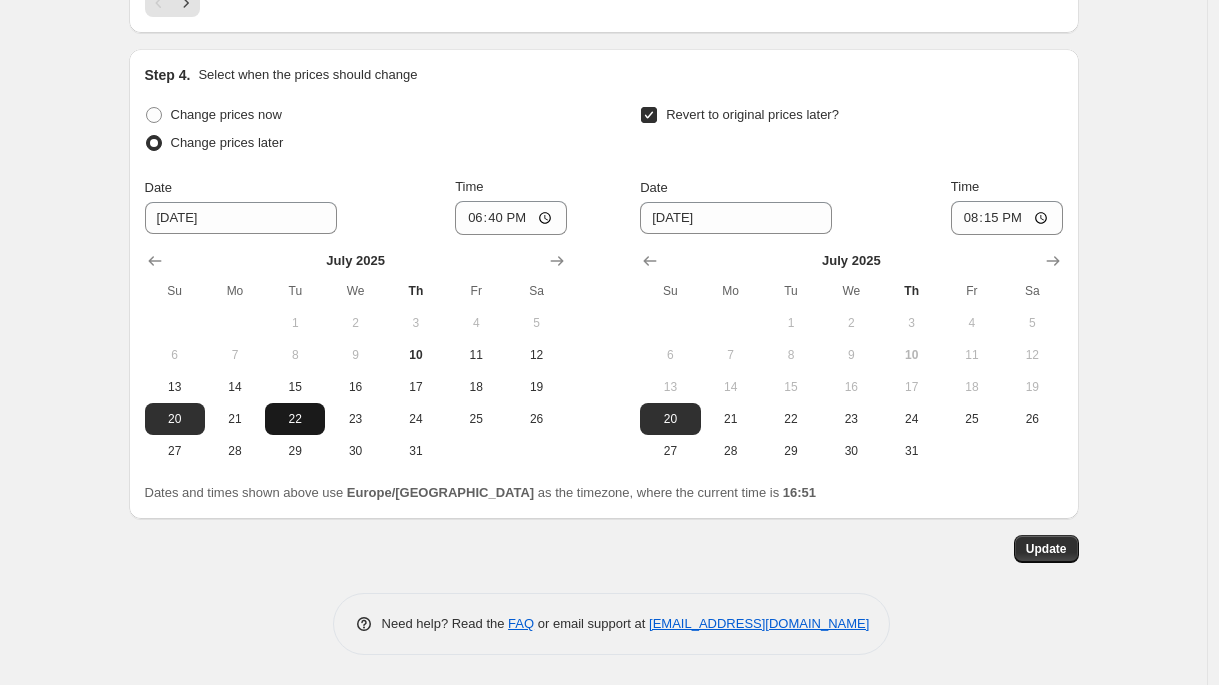 click on "22" at bounding box center (295, 419) 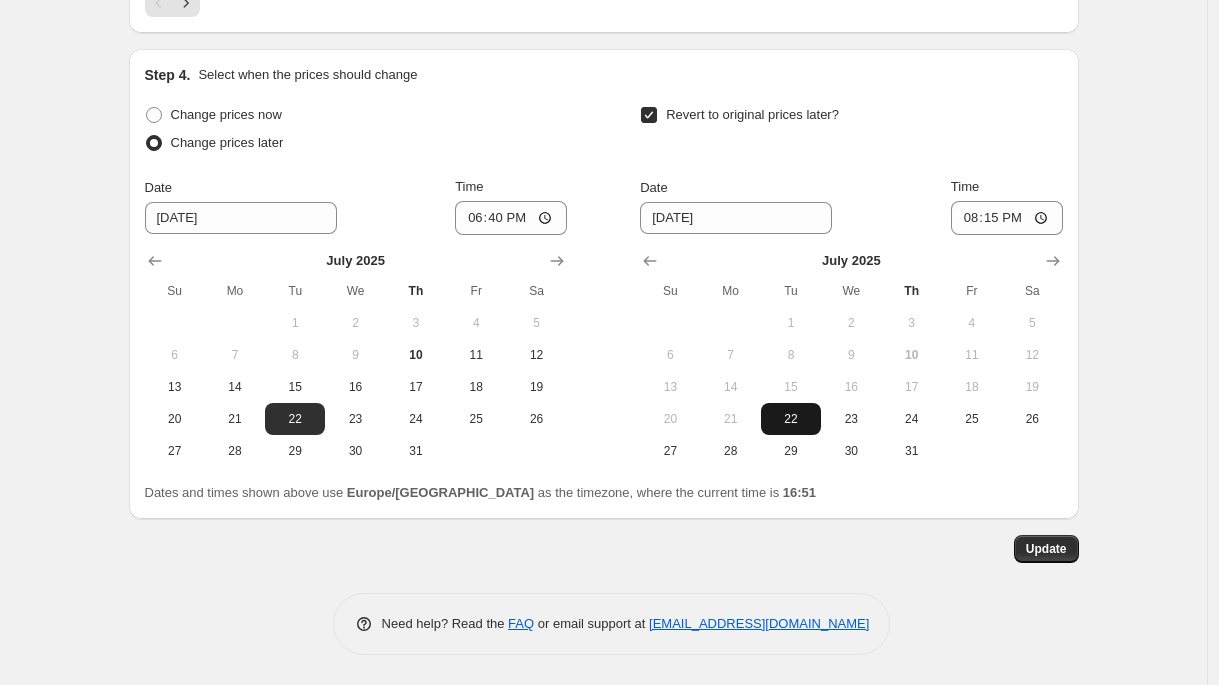 click on "22" at bounding box center [791, 419] 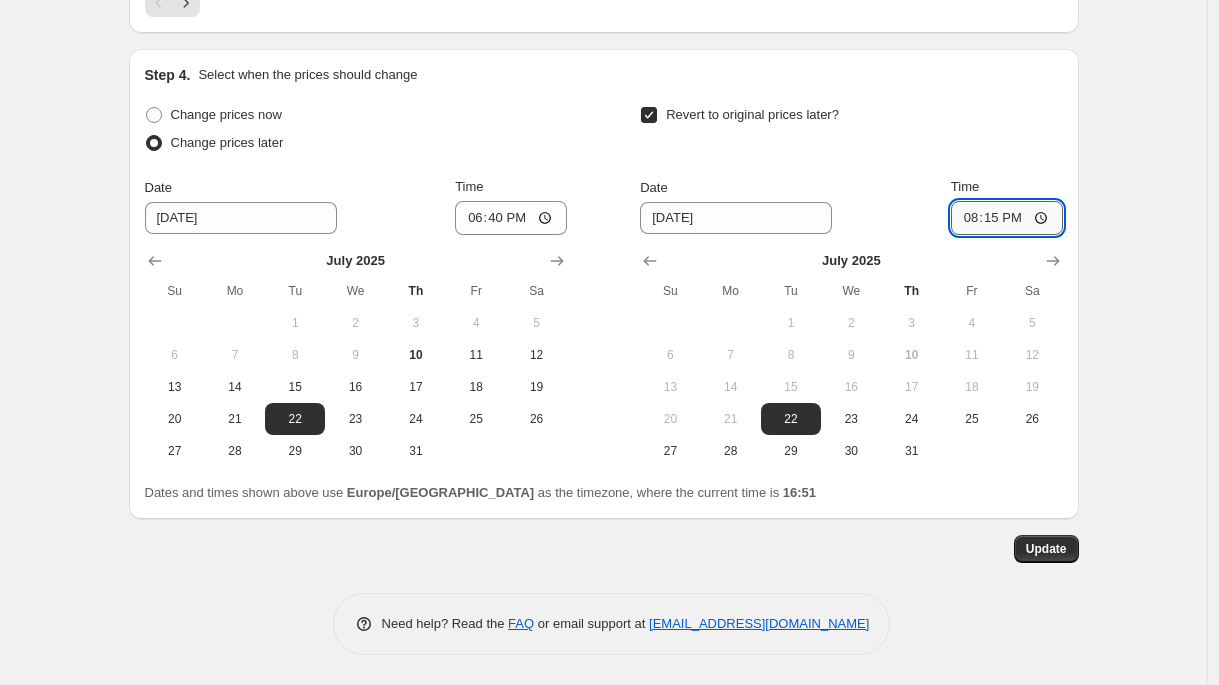 click on "20:15" at bounding box center (1007, 218) 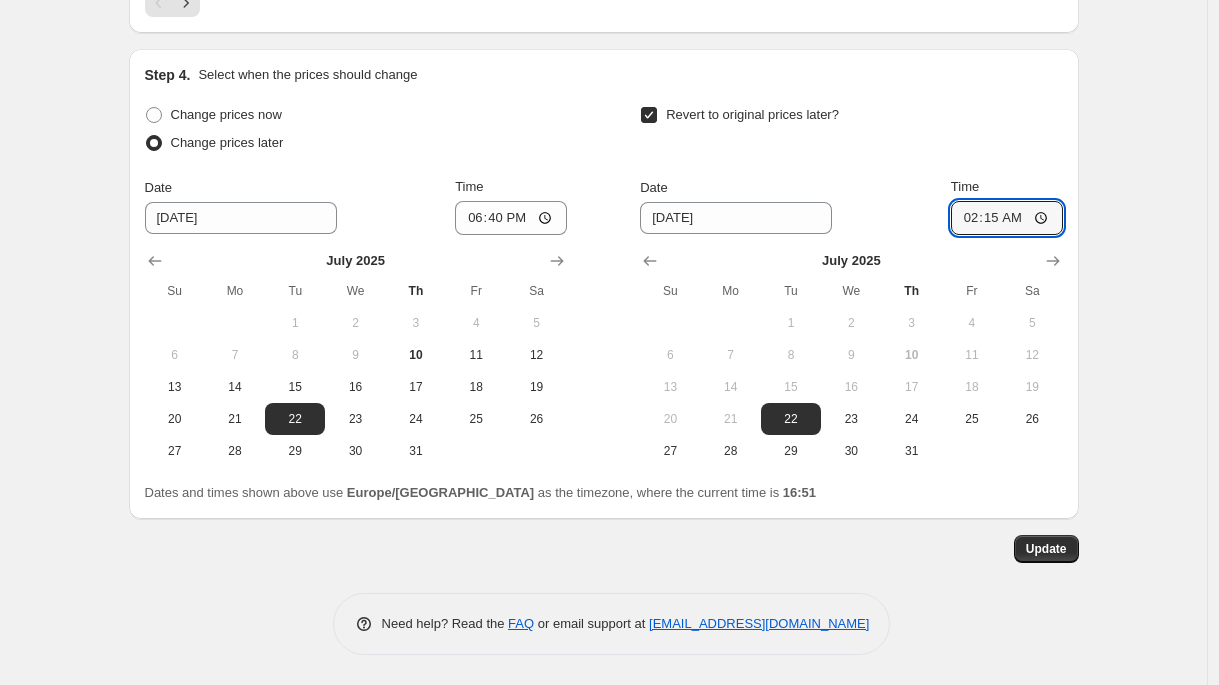 type on "21:15" 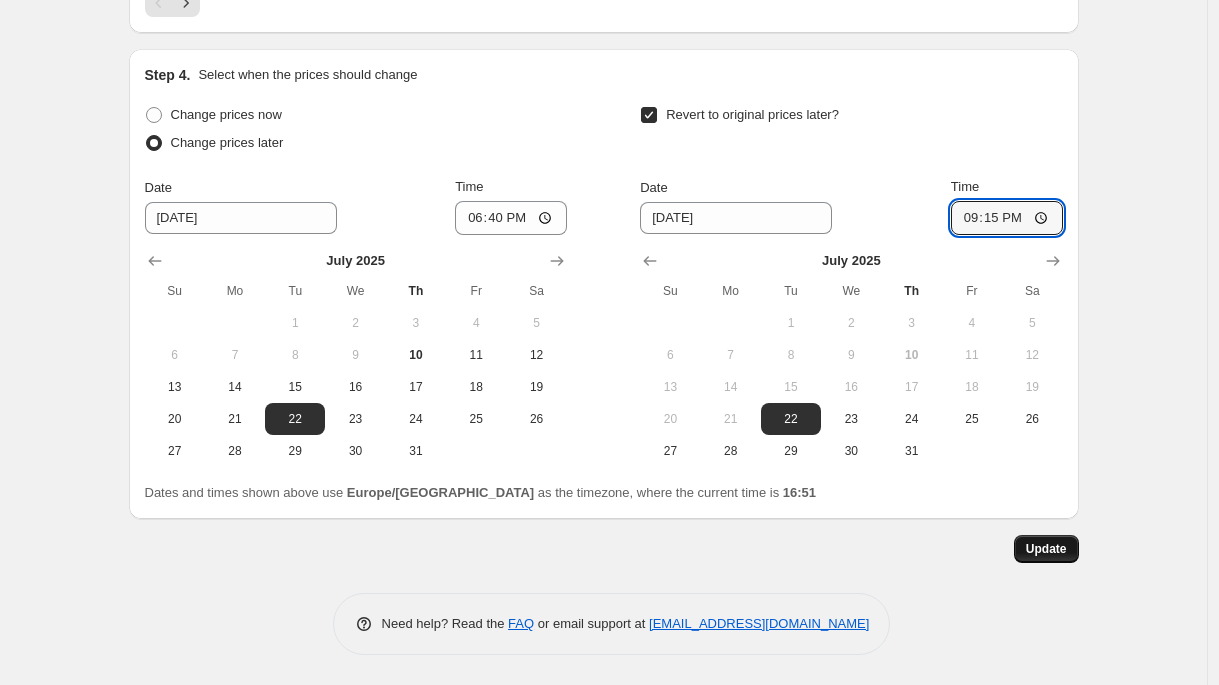 click on "Update" at bounding box center (1046, 549) 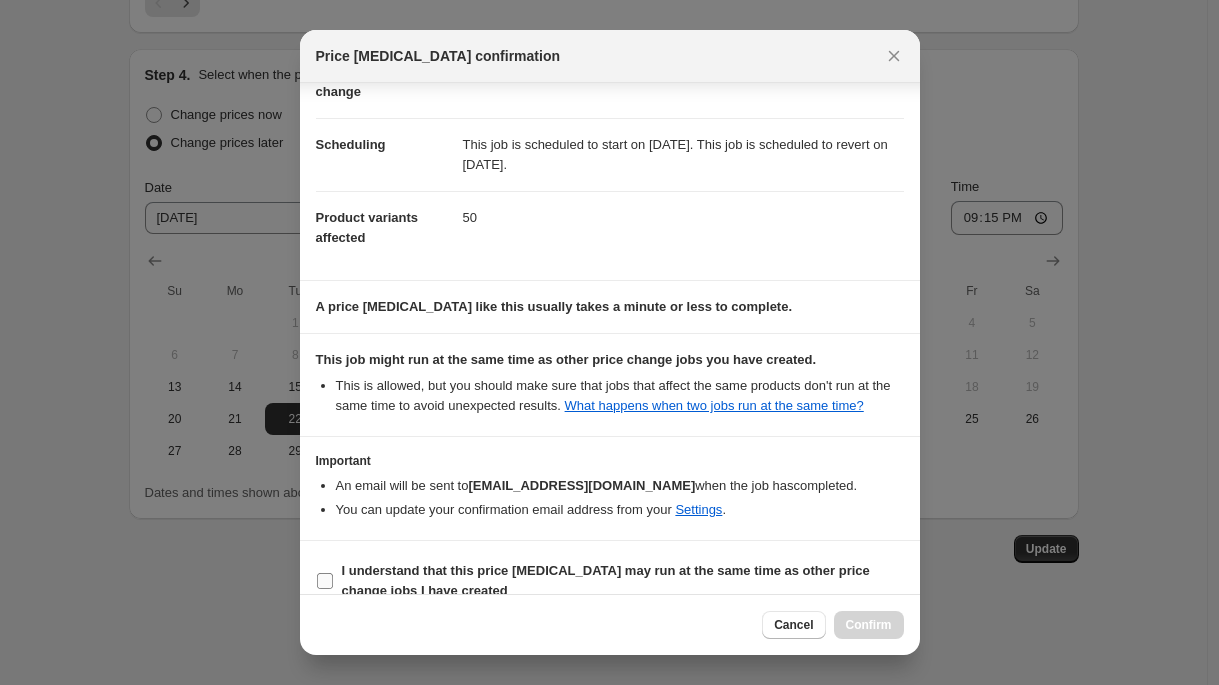 scroll, scrollTop: 173, scrollLeft: 0, axis: vertical 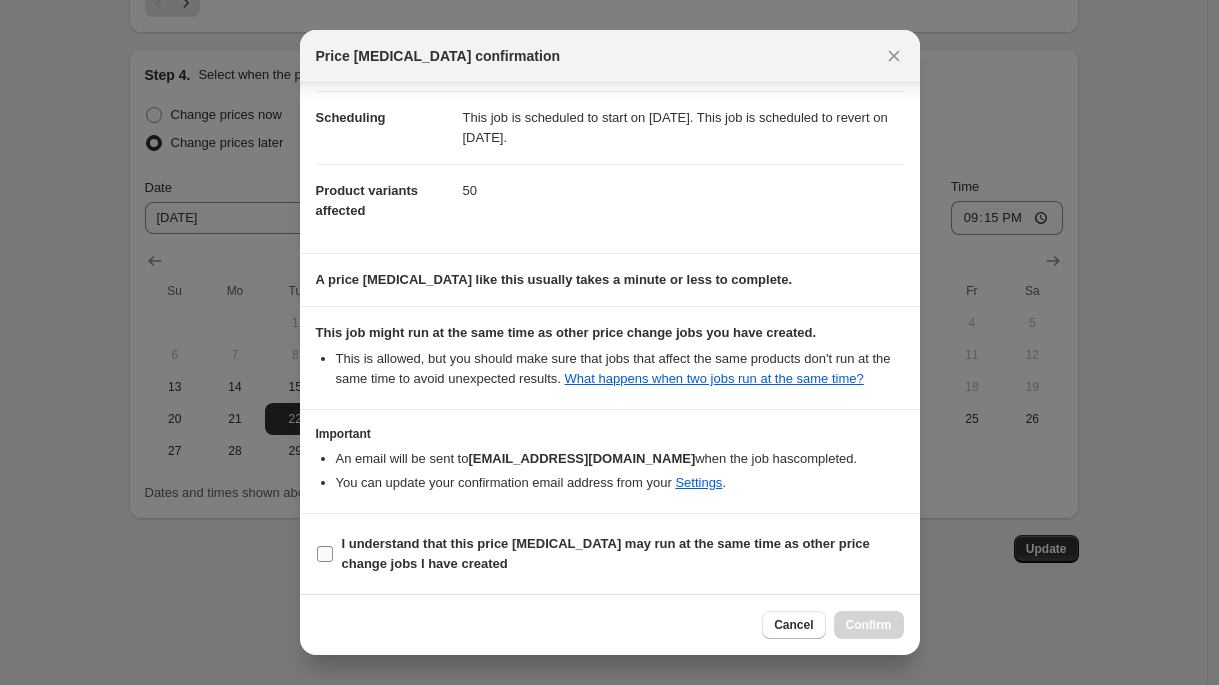 click on "I understand that this price [MEDICAL_DATA] may run at the same time as other price change jobs I have created" at bounding box center [606, 553] 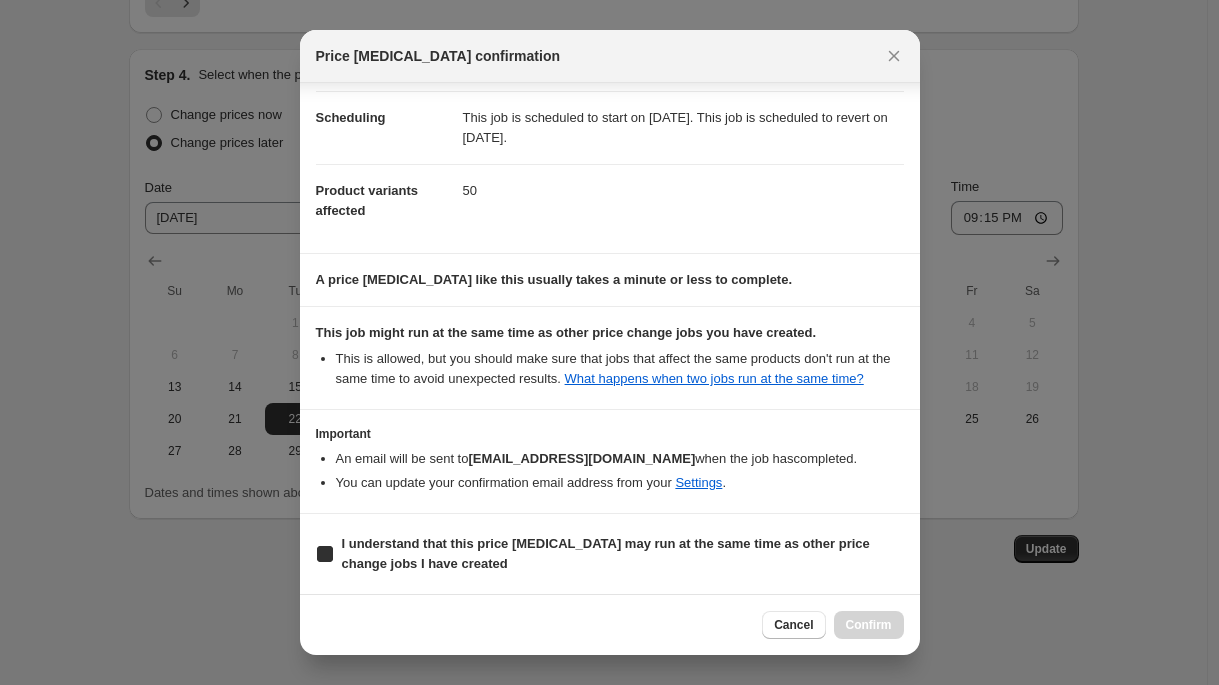 checkbox on "true" 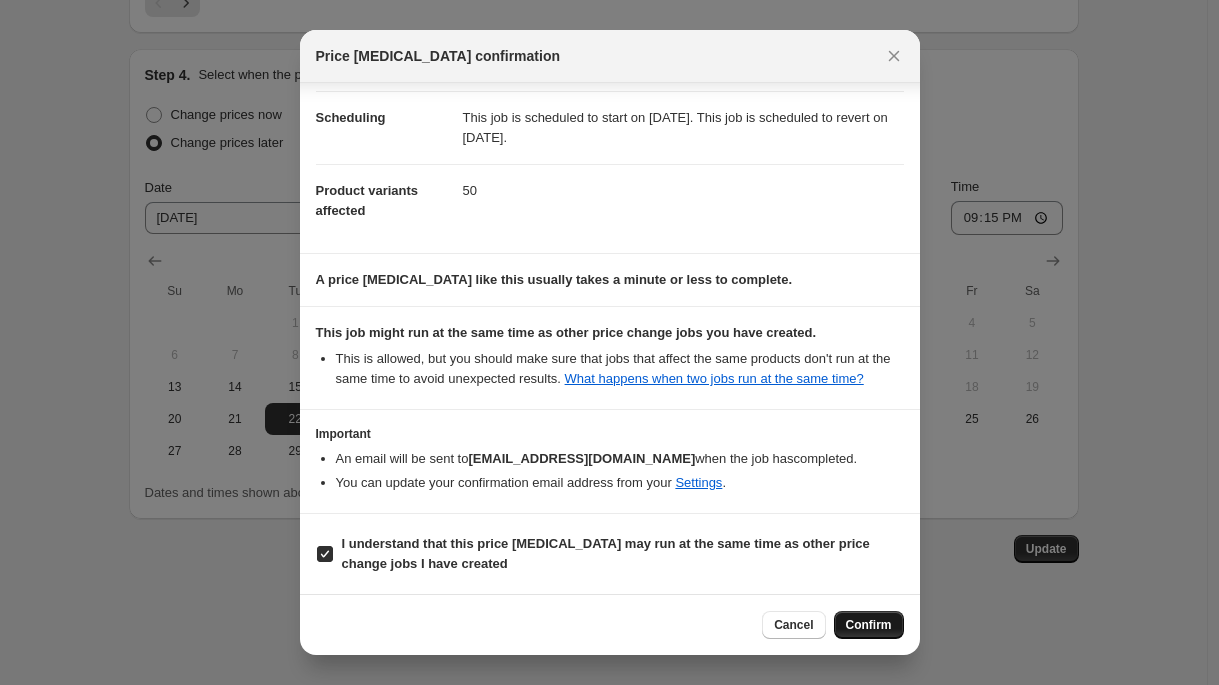 click on "Confirm" at bounding box center [869, 625] 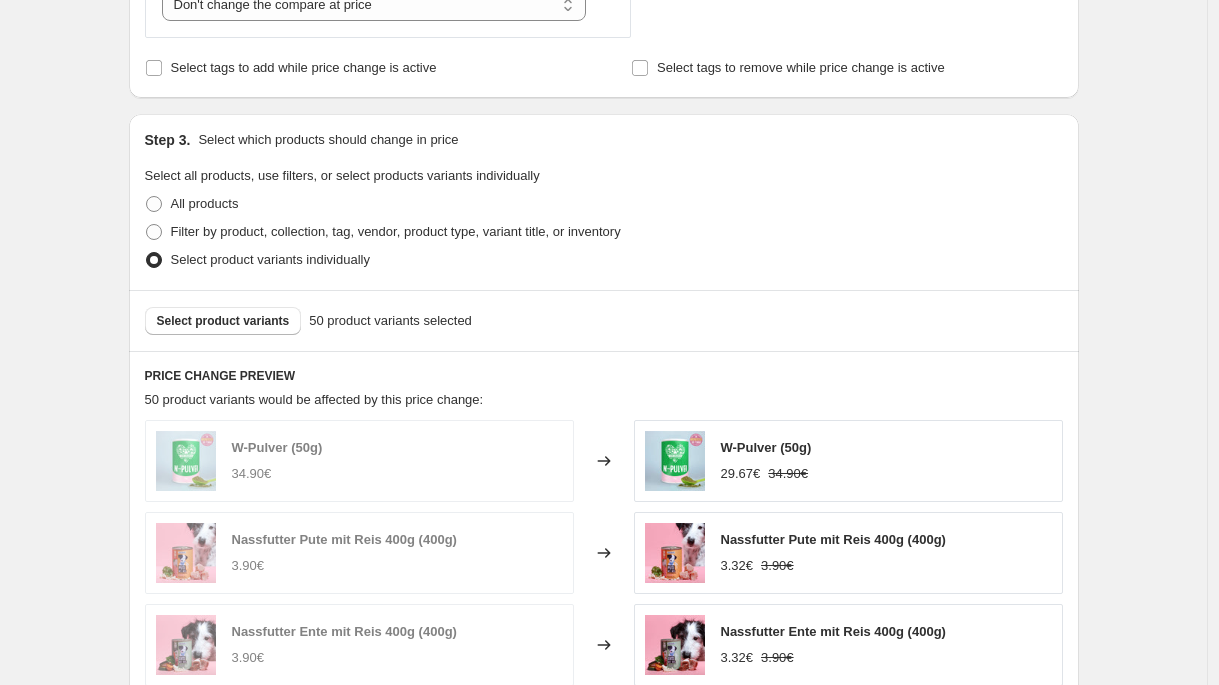 scroll, scrollTop: 0, scrollLeft: 0, axis: both 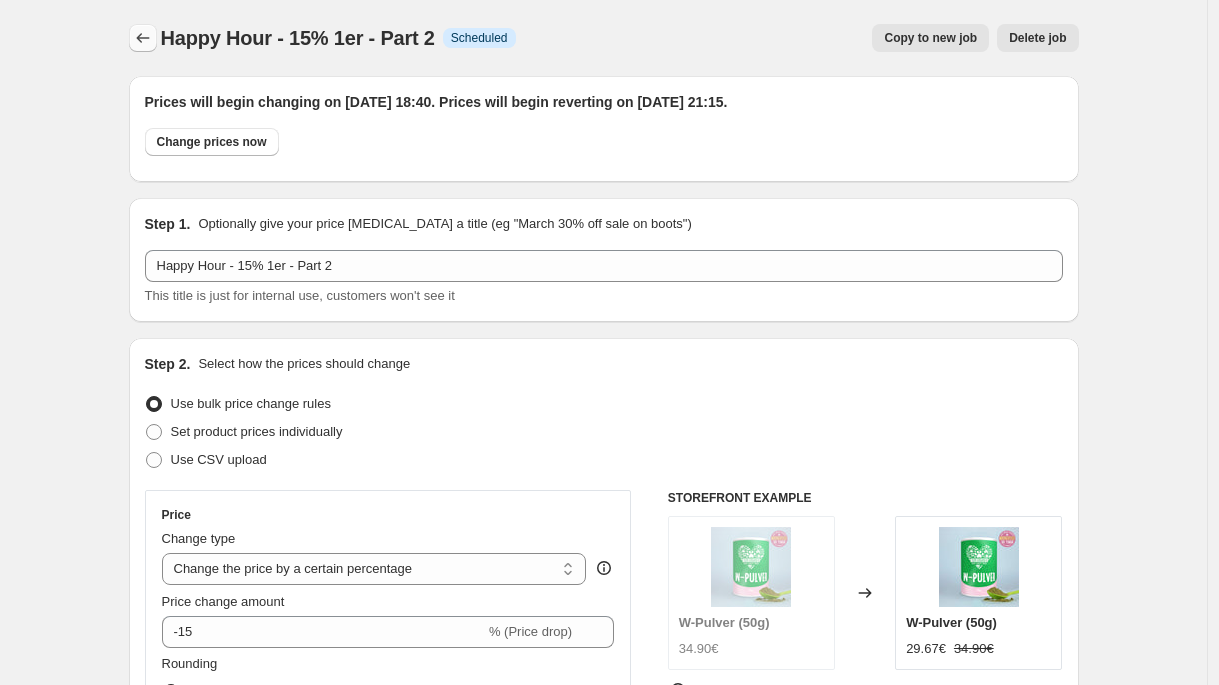 click 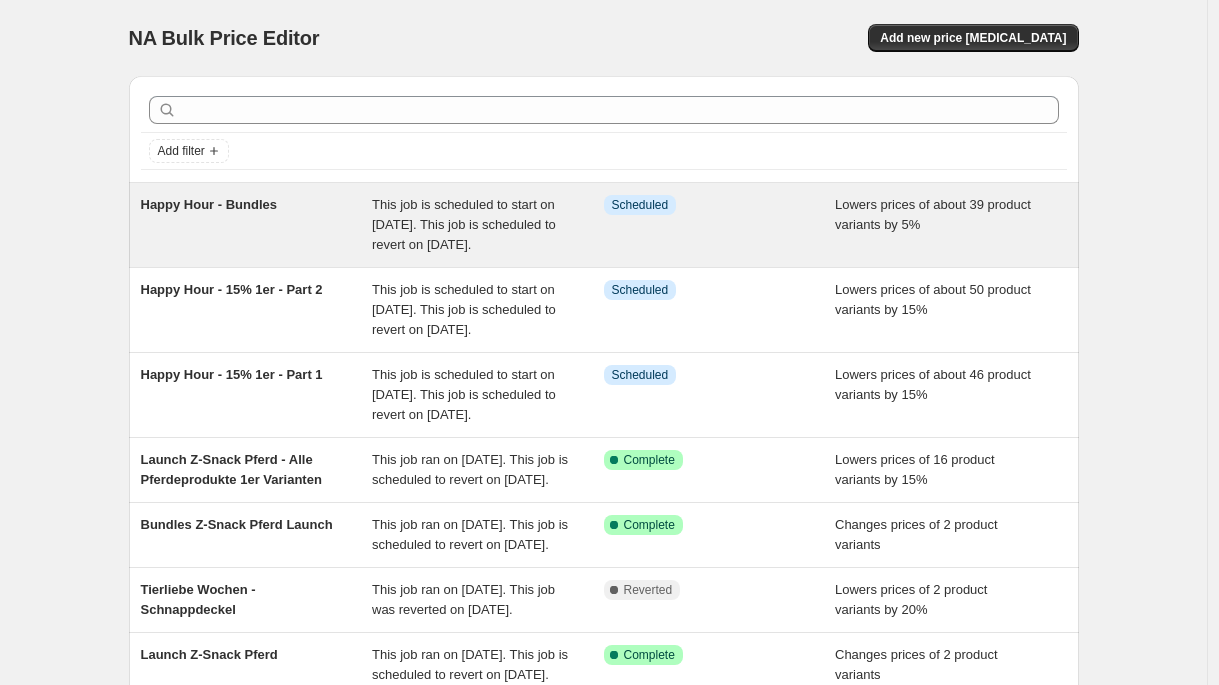 click on "Happy Hour - Bundles" at bounding box center (257, 225) 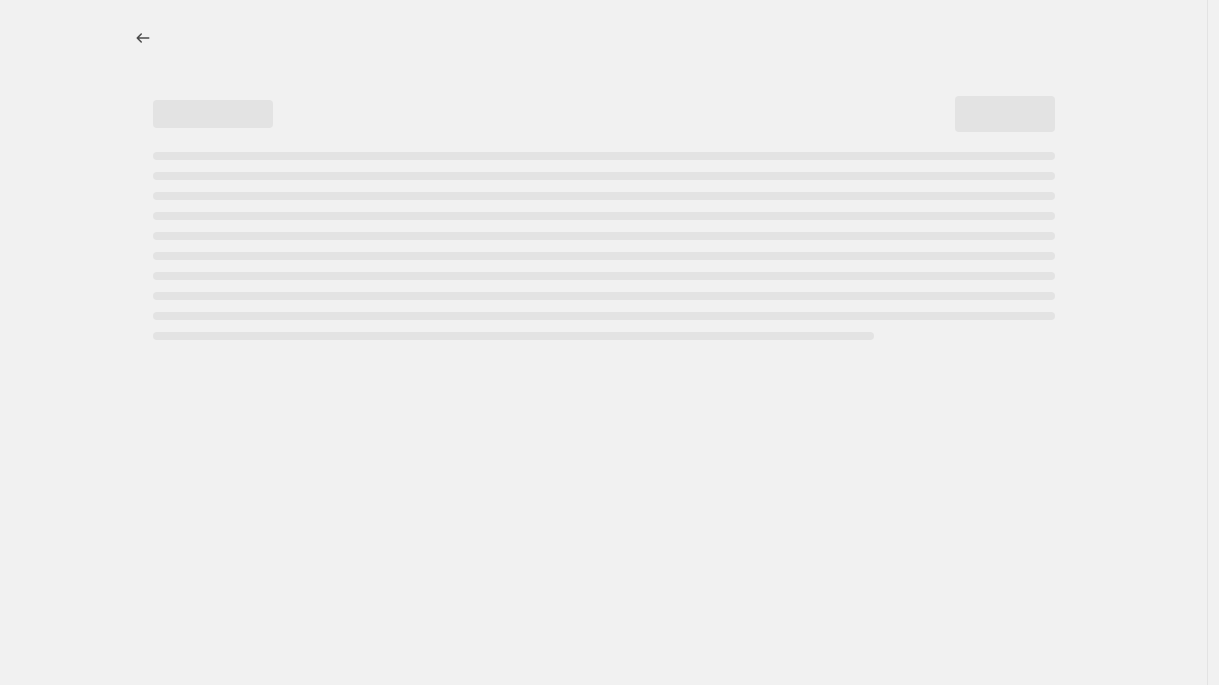 select on "percentage" 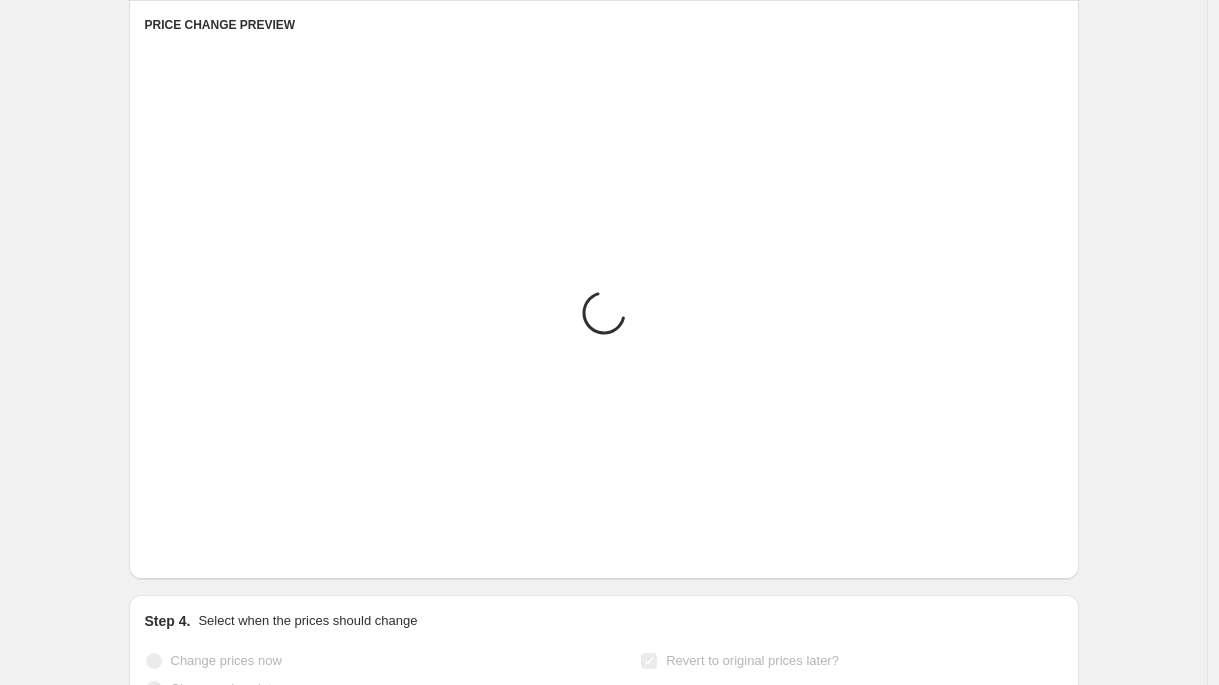 scroll, scrollTop: 1839, scrollLeft: 0, axis: vertical 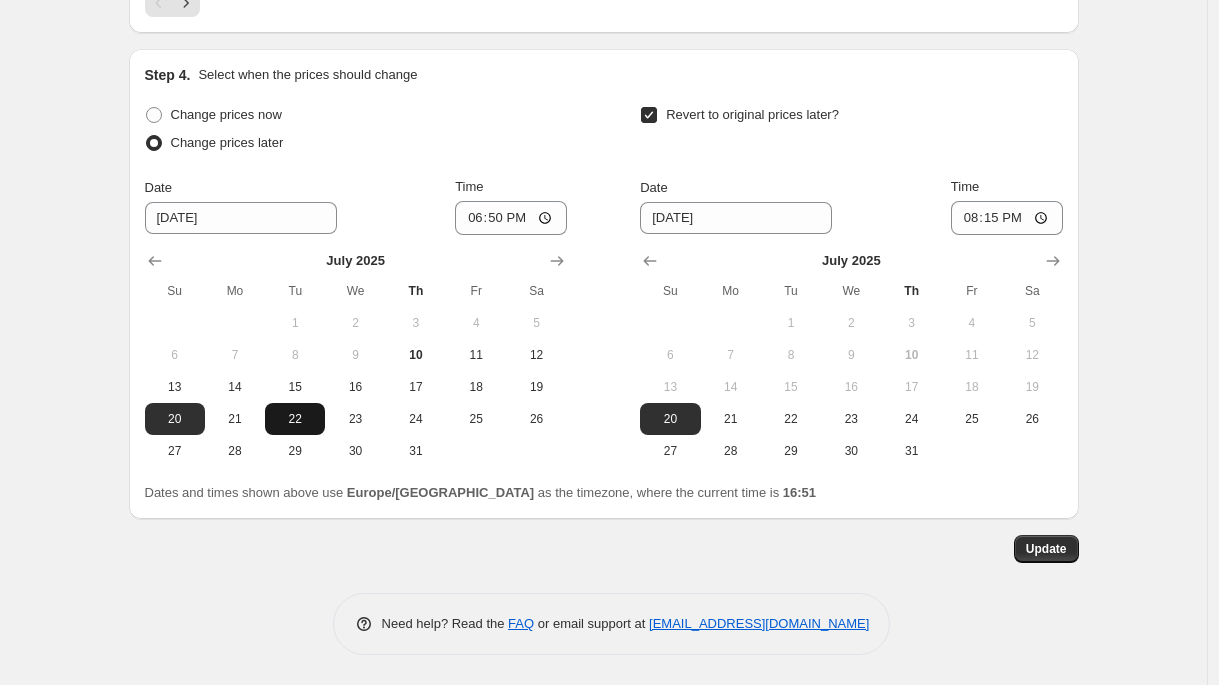 click on "22" at bounding box center (295, 419) 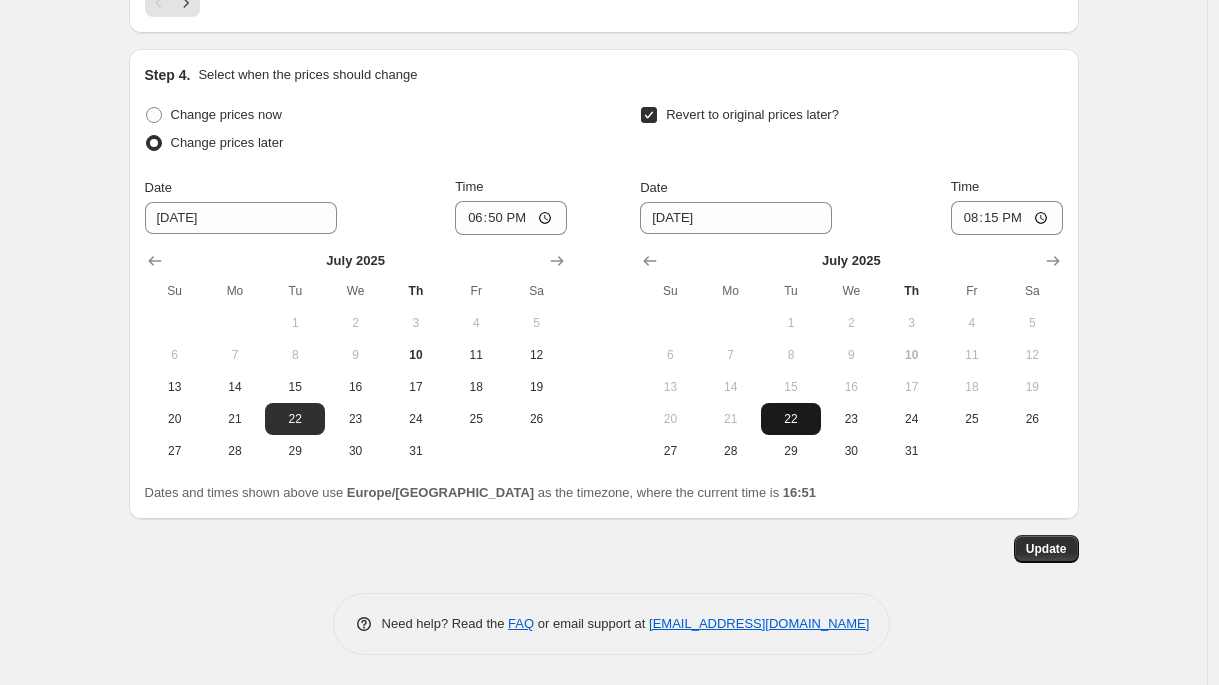 drag, startPoint x: 796, startPoint y: 424, endPoint x: 809, endPoint y: 421, distance: 13.341664 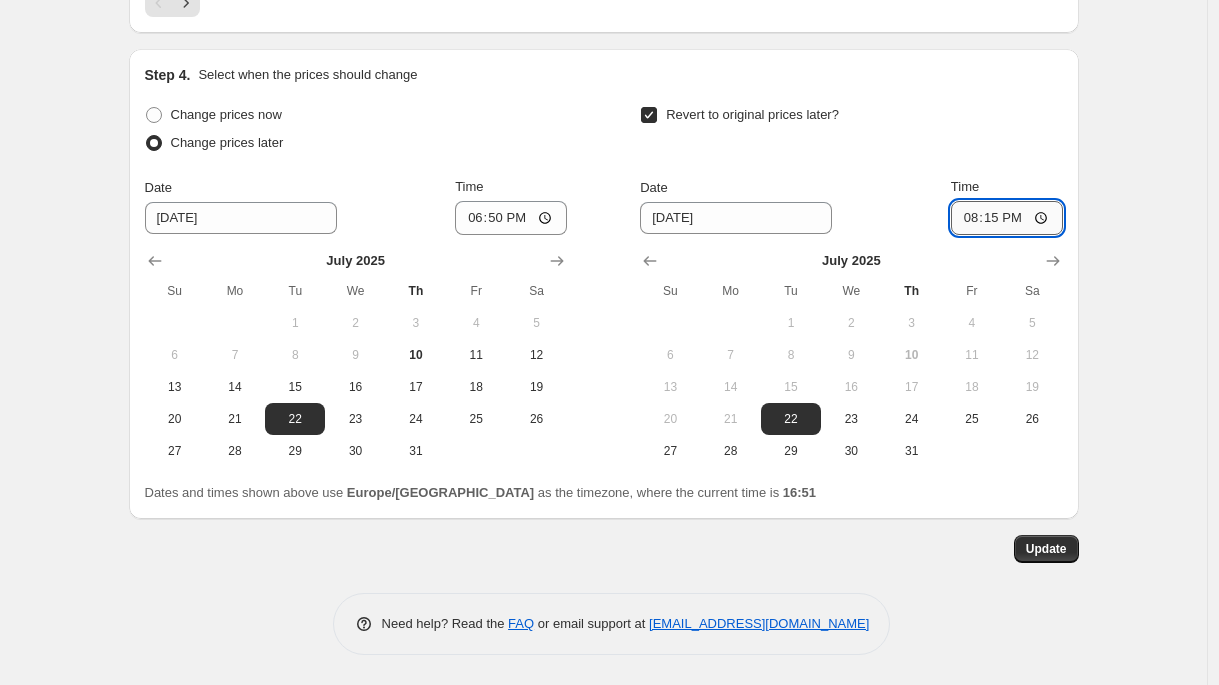 click on "20:15" at bounding box center (1007, 218) 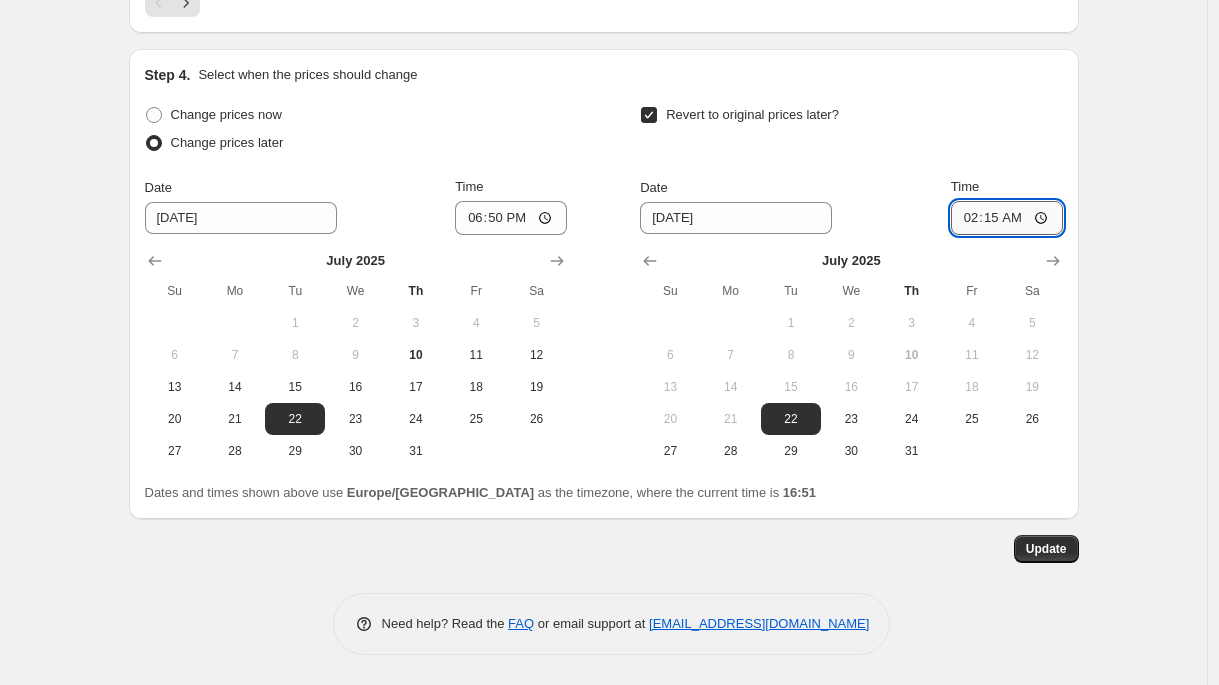type on "21:15" 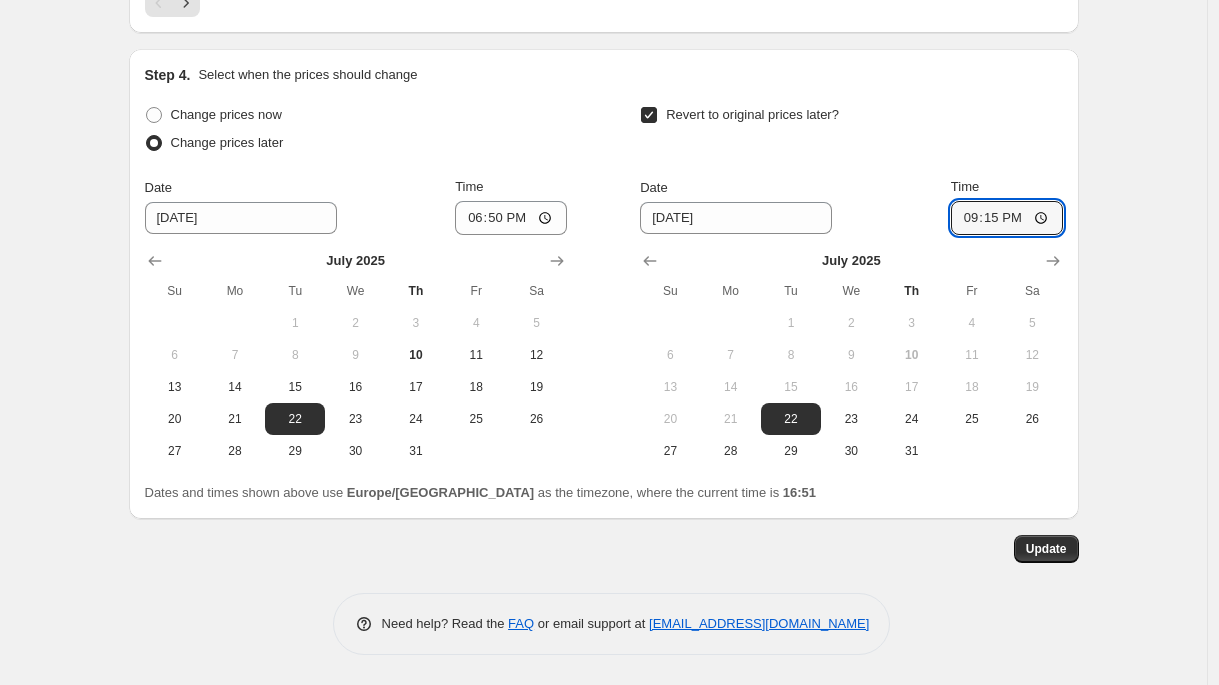 click on "Step 4. Select when the prices should change Change prices now Change prices later Date [DATE] Time 18:50 [DATE] Su Mo Tu We Th Fr Sa 1 2 3 4 5 6 7 8 9 10 11 12 13 14 15 16 17 18 19 20 21 22 23 24 25 26 27 28 29 30 31 Revert to original prices later? Date [DATE] Time 21:[DATE] Mo Tu We Th Fr Sa 1 2 3 4 5 6 7 8 9 10 11 12 13 14 15 16 17 18 19 20 21 22 23 24 25 26 27 28 29 30 31 Dates and times shown above use   Europe/[GEOGRAPHIC_DATA]   as the timezone, where the current time is   16:51" at bounding box center (604, 284) 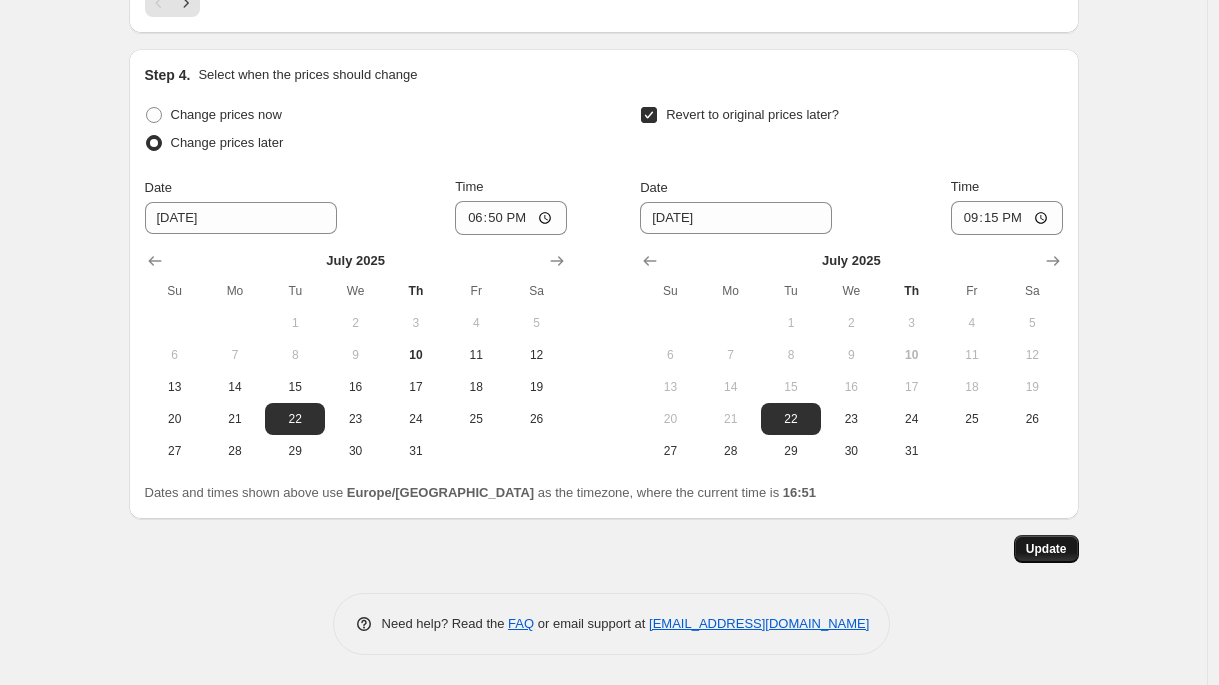 click on "Update" at bounding box center [1046, 549] 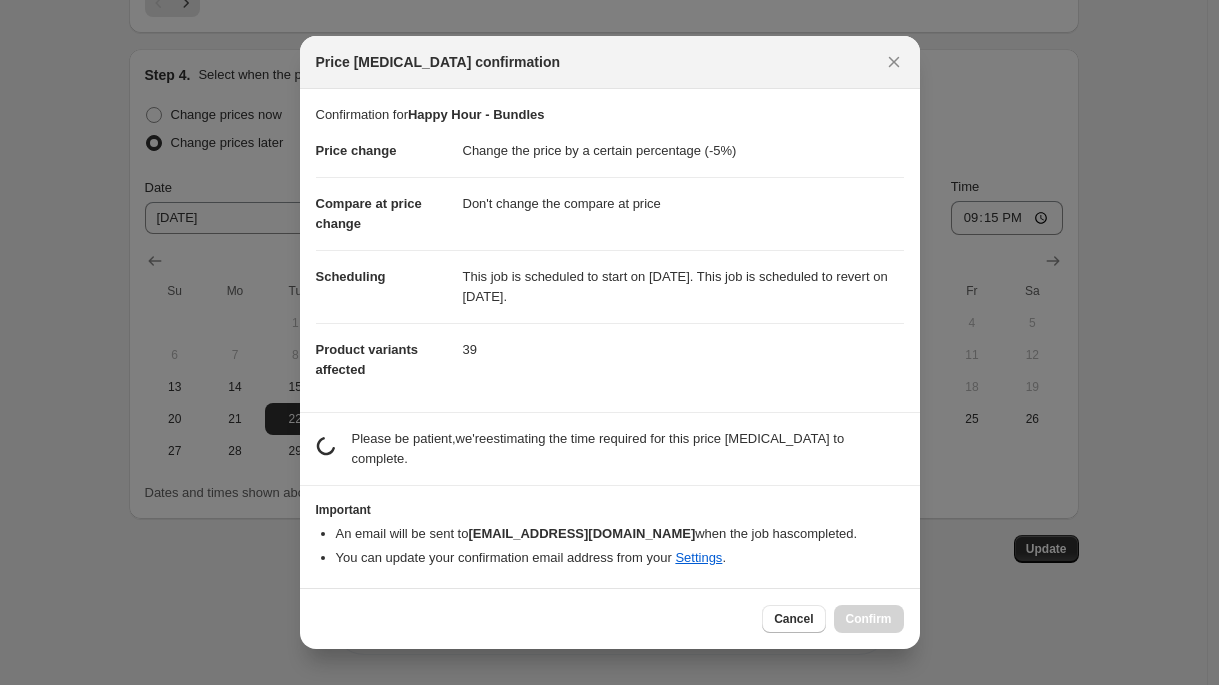 scroll, scrollTop: 0, scrollLeft: 0, axis: both 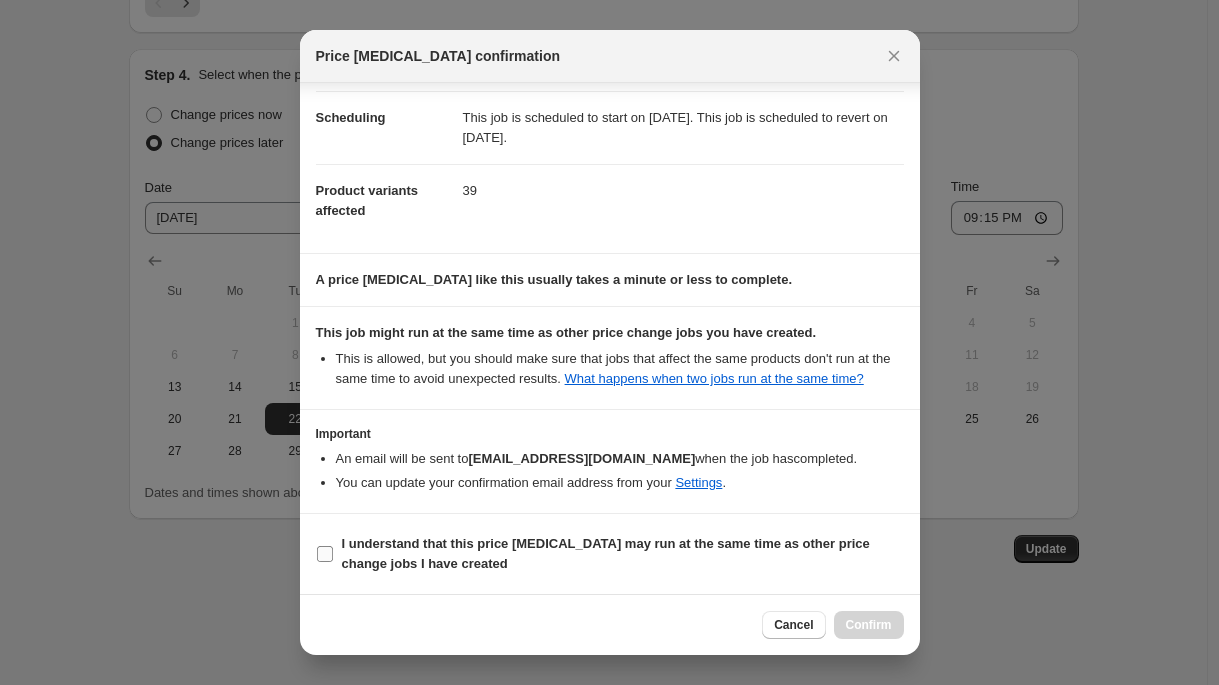 click on "I understand that this price [MEDICAL_DATA] may run at the same time as other price change jobs I have created" at bounding box center (606, 553) 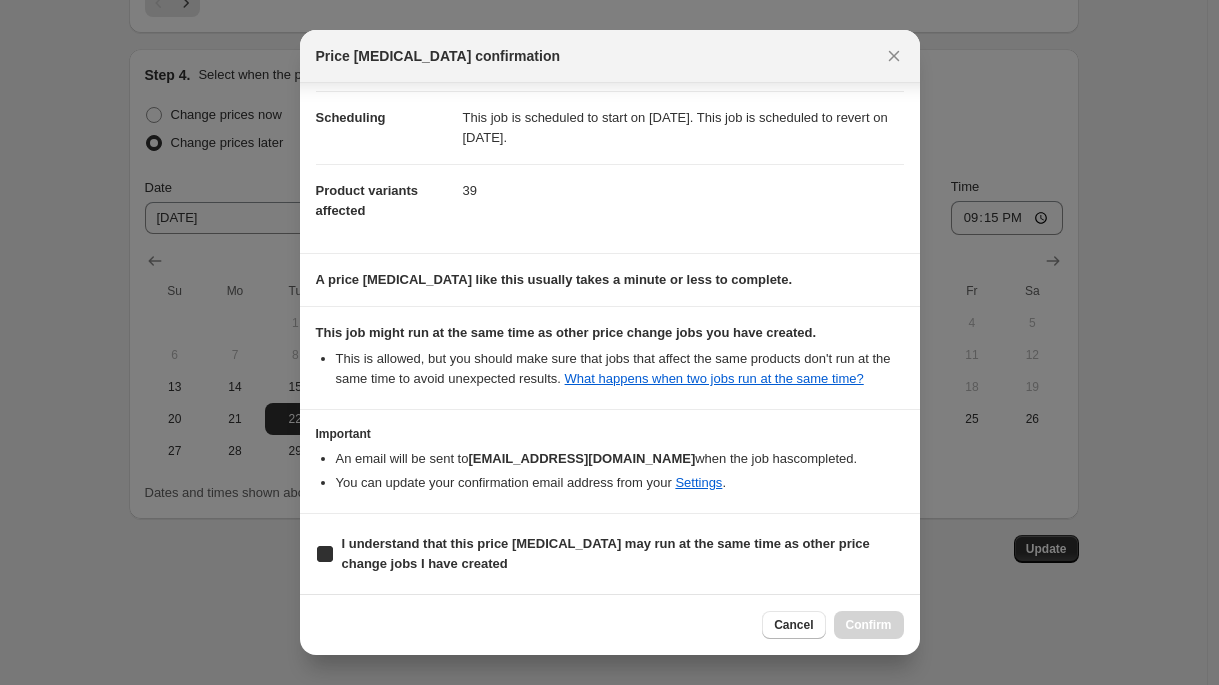 checkbox on "true" 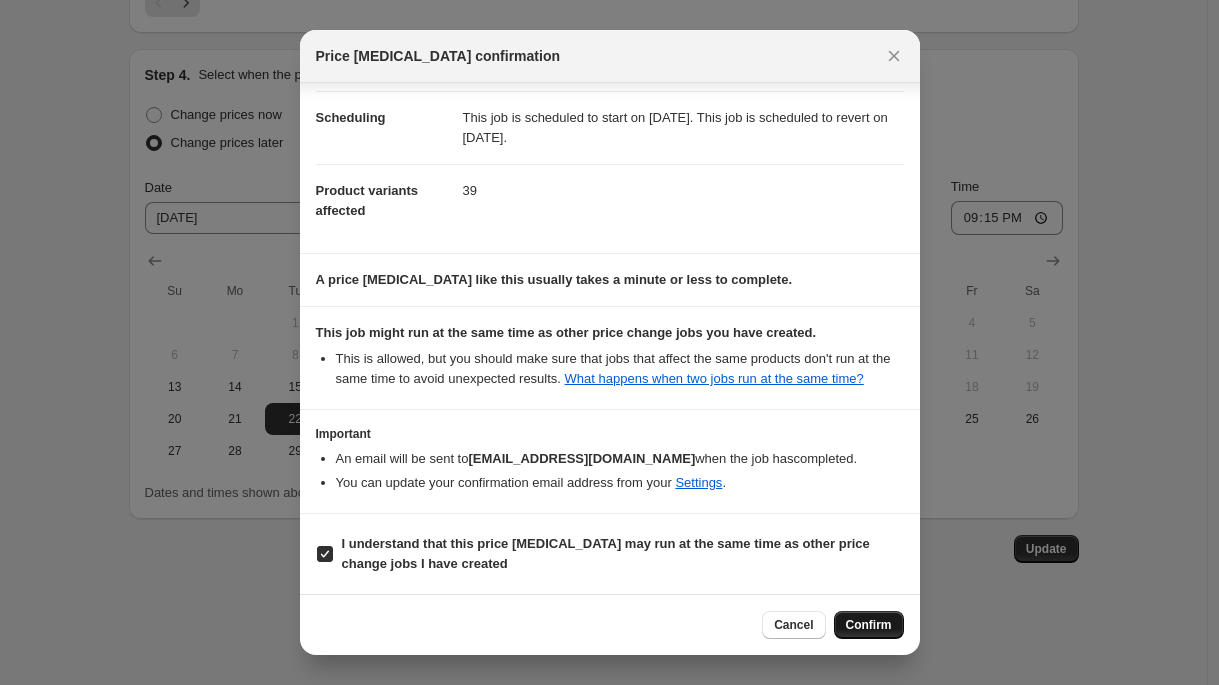click on "Confirm" at bounding box center (869, 625) 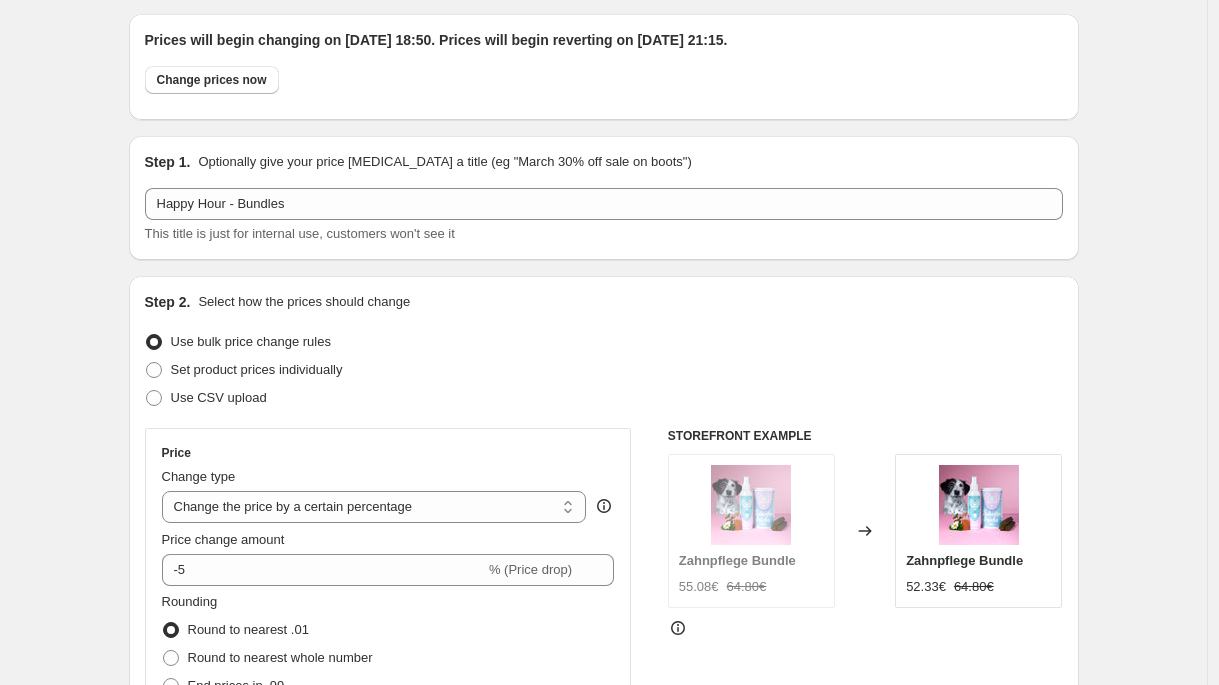 scroll, scrollTop: 0, scrollLeft: 0, axis: both 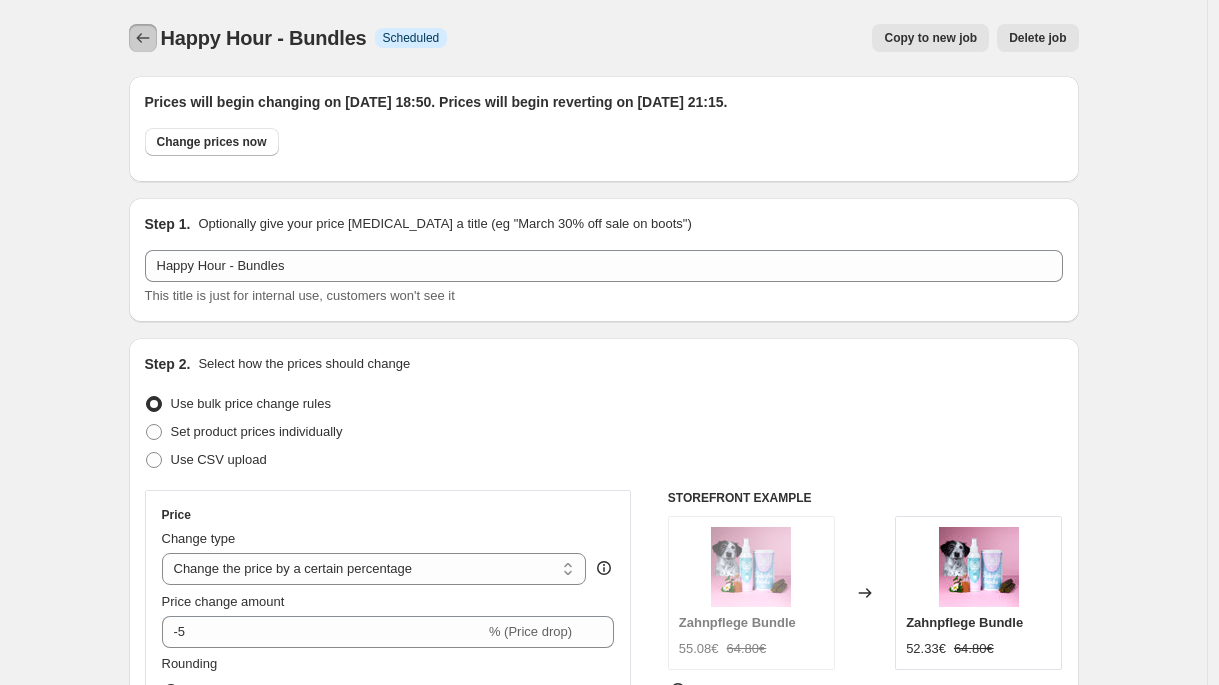 click 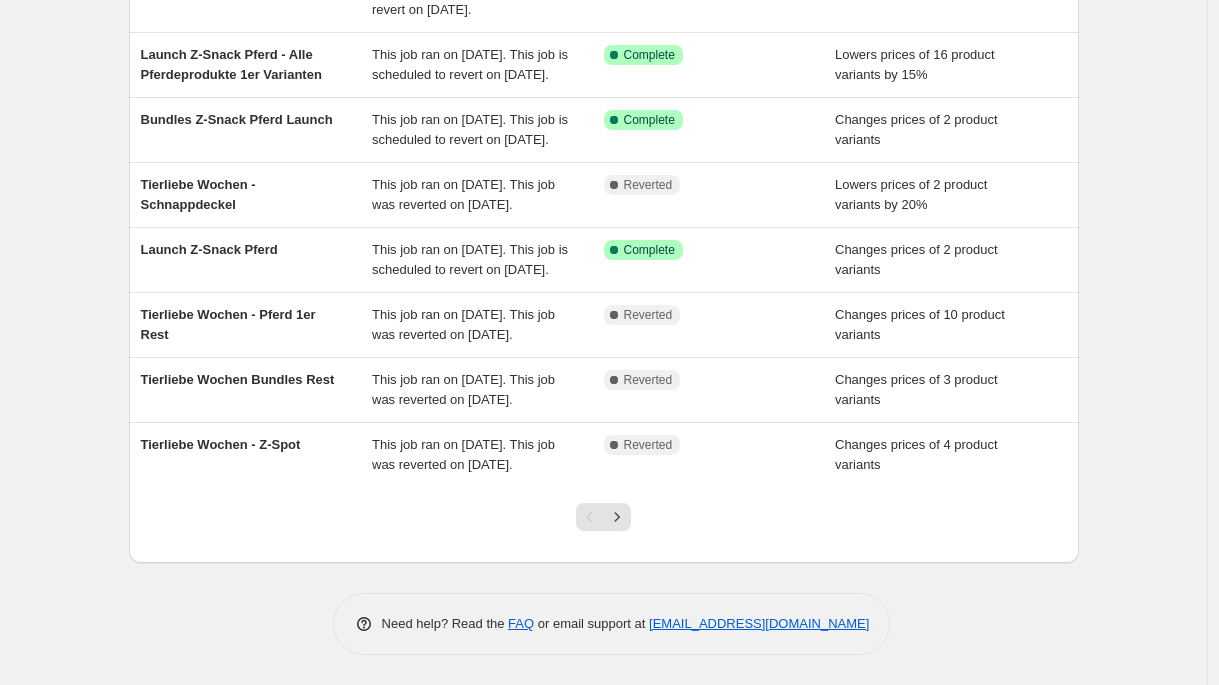 scroll, scrollTop: 605, scrollLeft: 0, axis: vertical 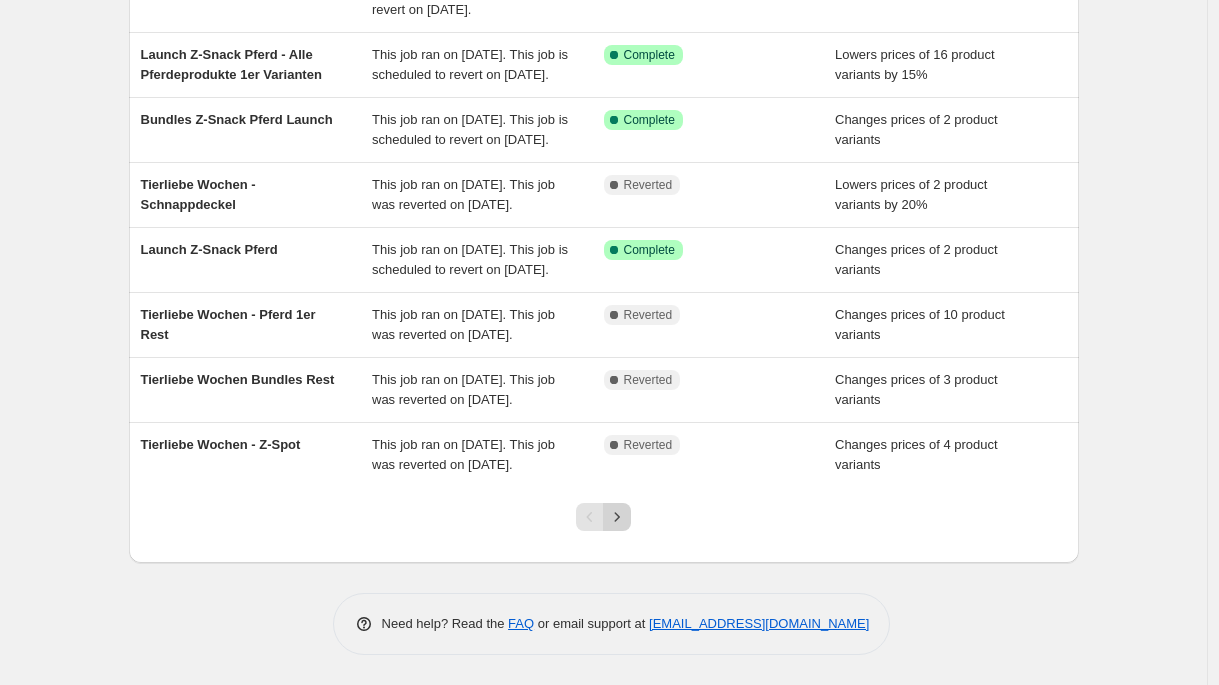 click 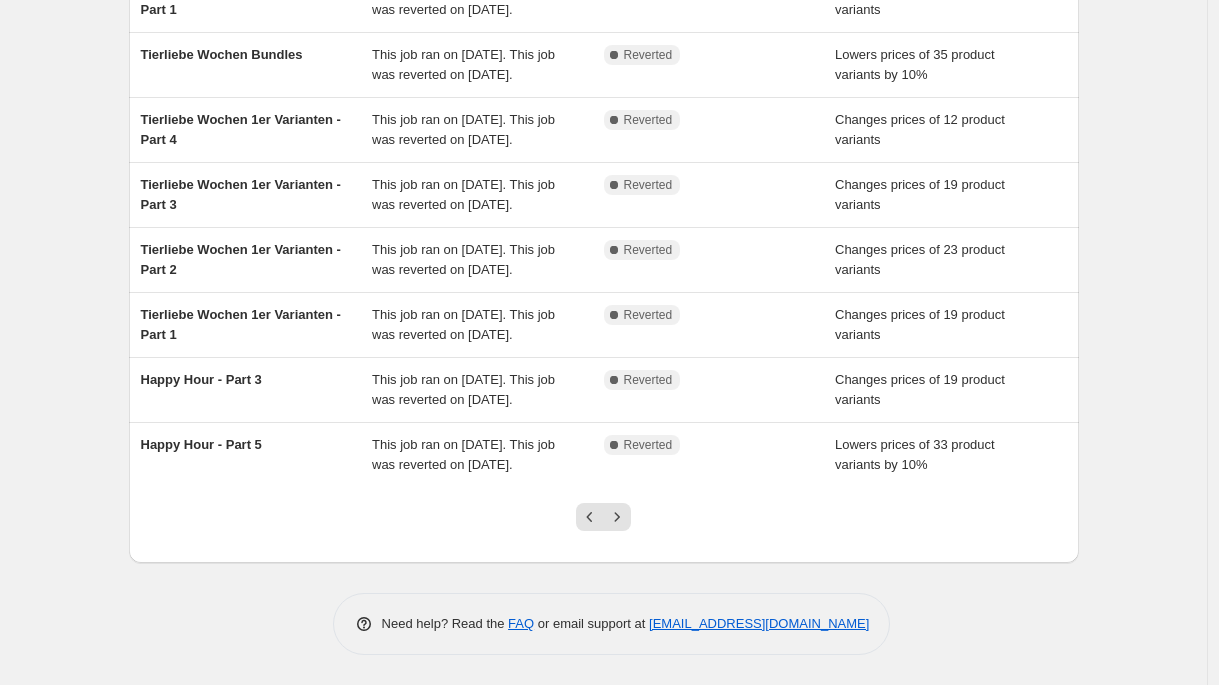scroll, scrollTop: 545, scrollLeft: 0, axis: vertical 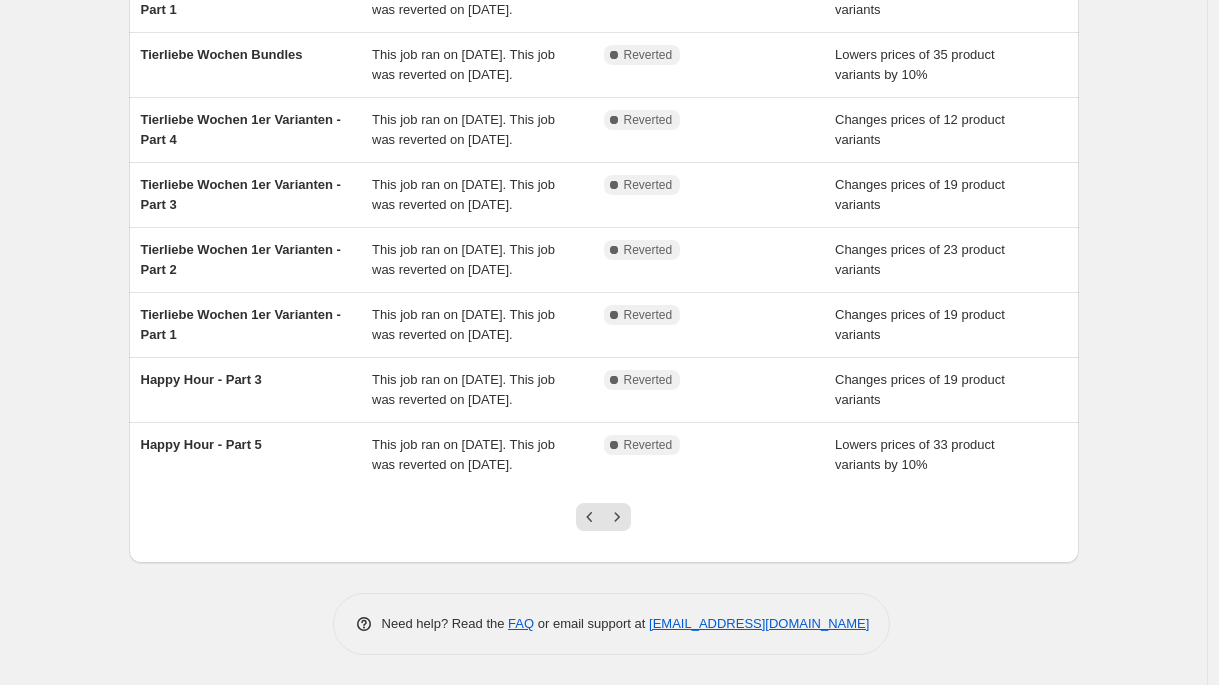 click 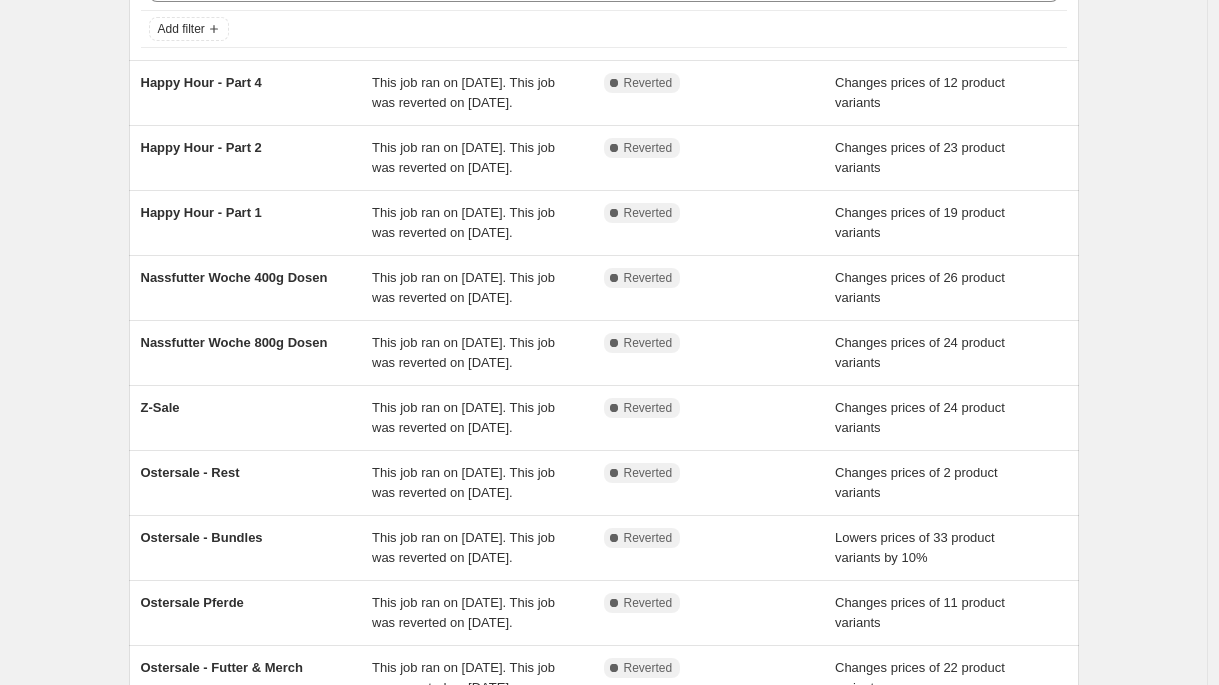 scroll, scrollTop: 131, scrollLeft: 0, axis: vertical 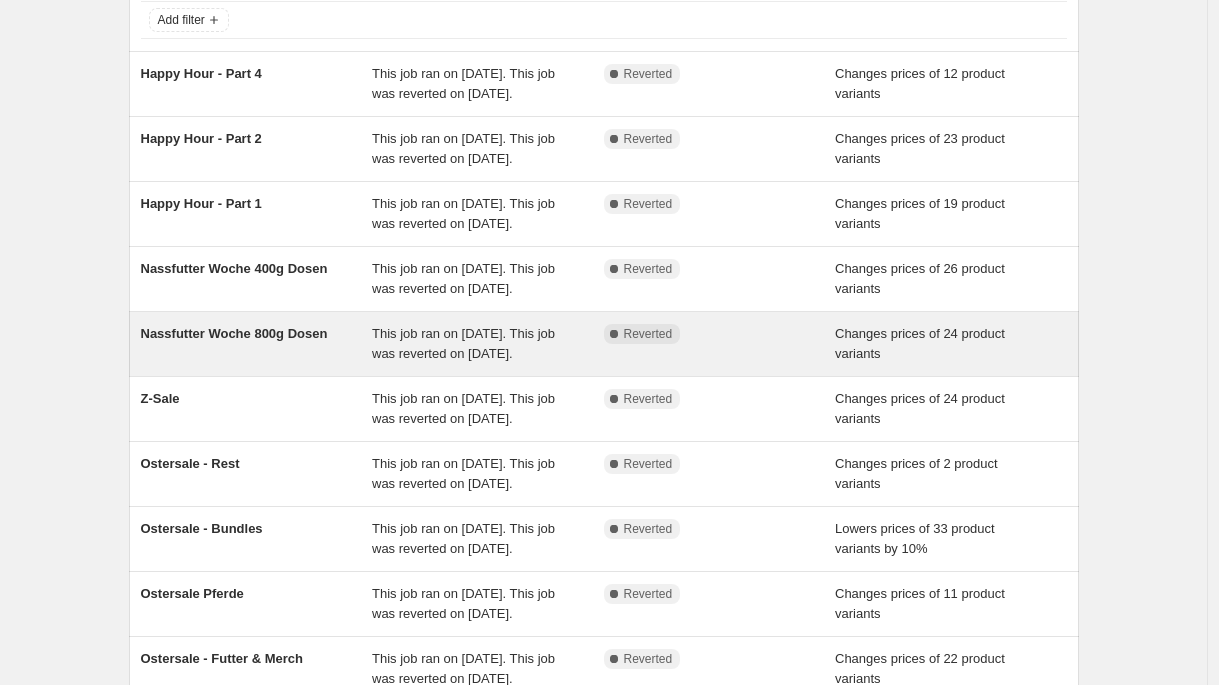 click on "This job ran on [DATE]. This job was reverted on [DATE]." at bounding box center (463, 343) 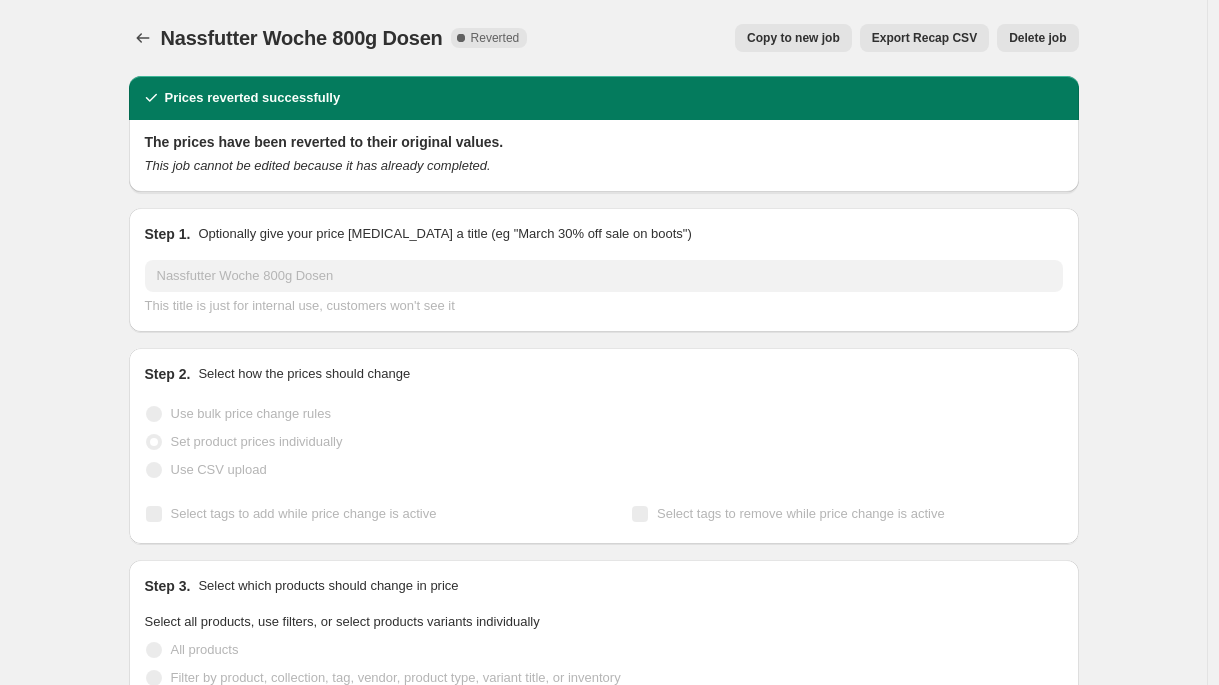 click on "Copy to new job" at bounding box center (793, 38) 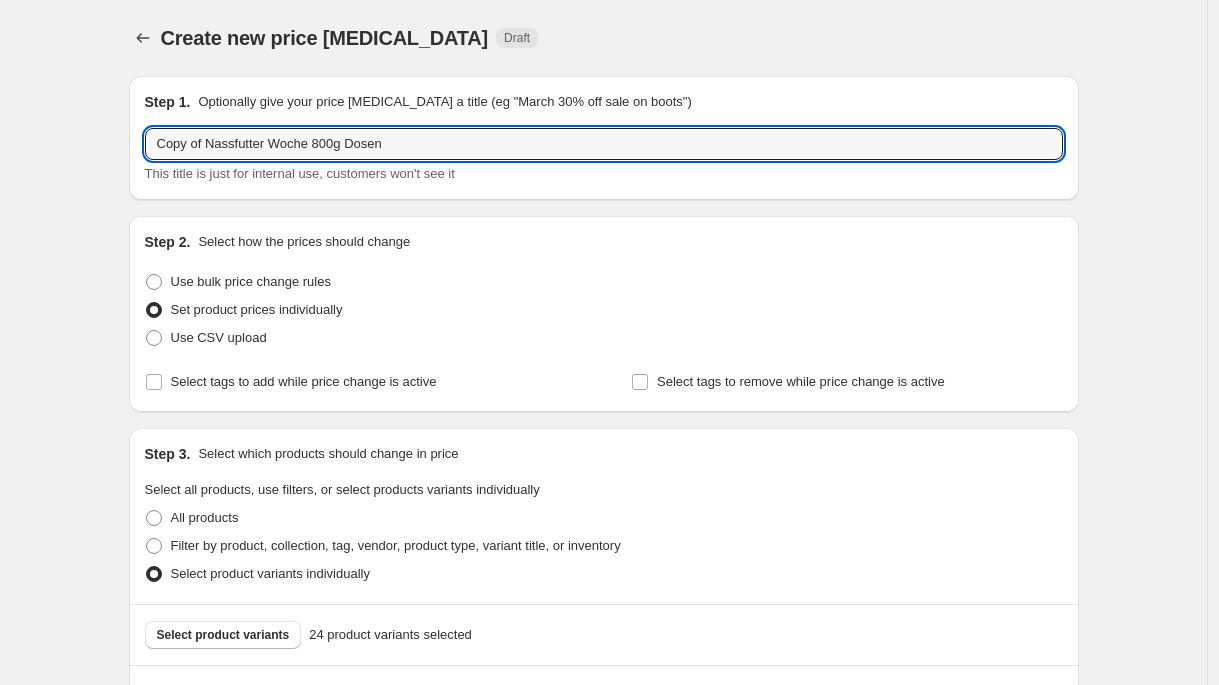 drag, startPoint x: 212, startPoint y: 141, endPoint x: 88, endPoint y: 140, distance: 124.004036 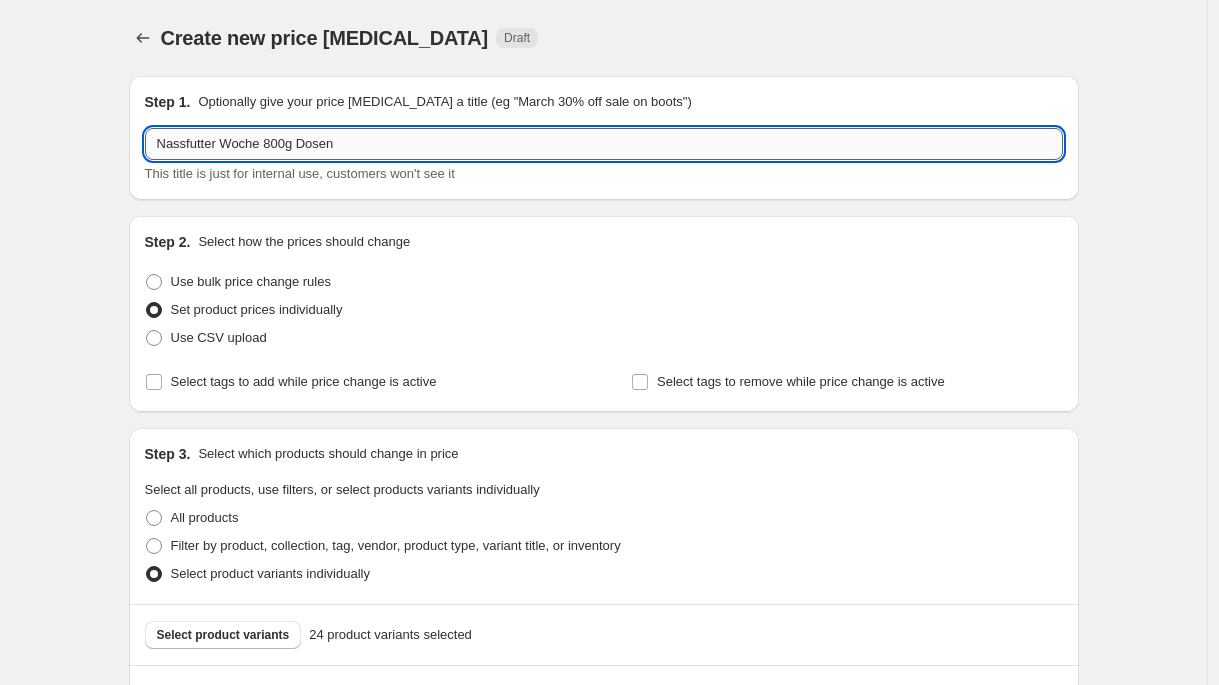 drag, startPoint x: 271, startPoint y: 146, endPoint x: 232, endPoint y: 142, distance: 39.20459 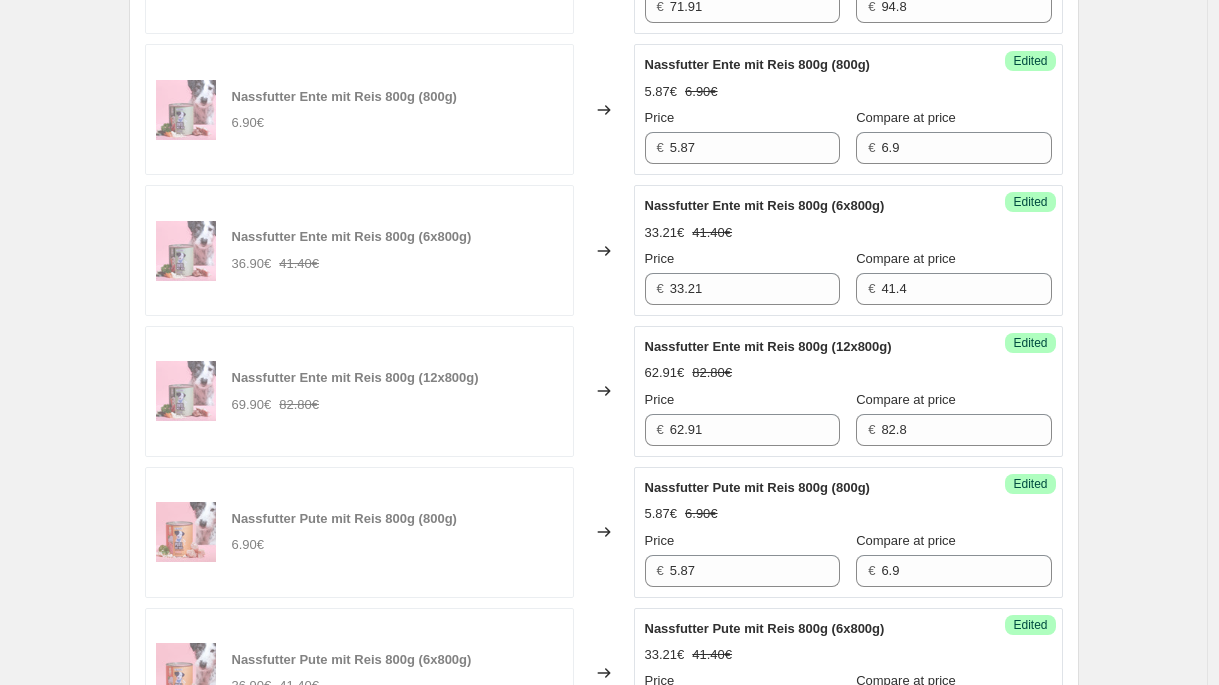 scroll, scrollTop: 2309, scrollLeft: 0, axis: vertical 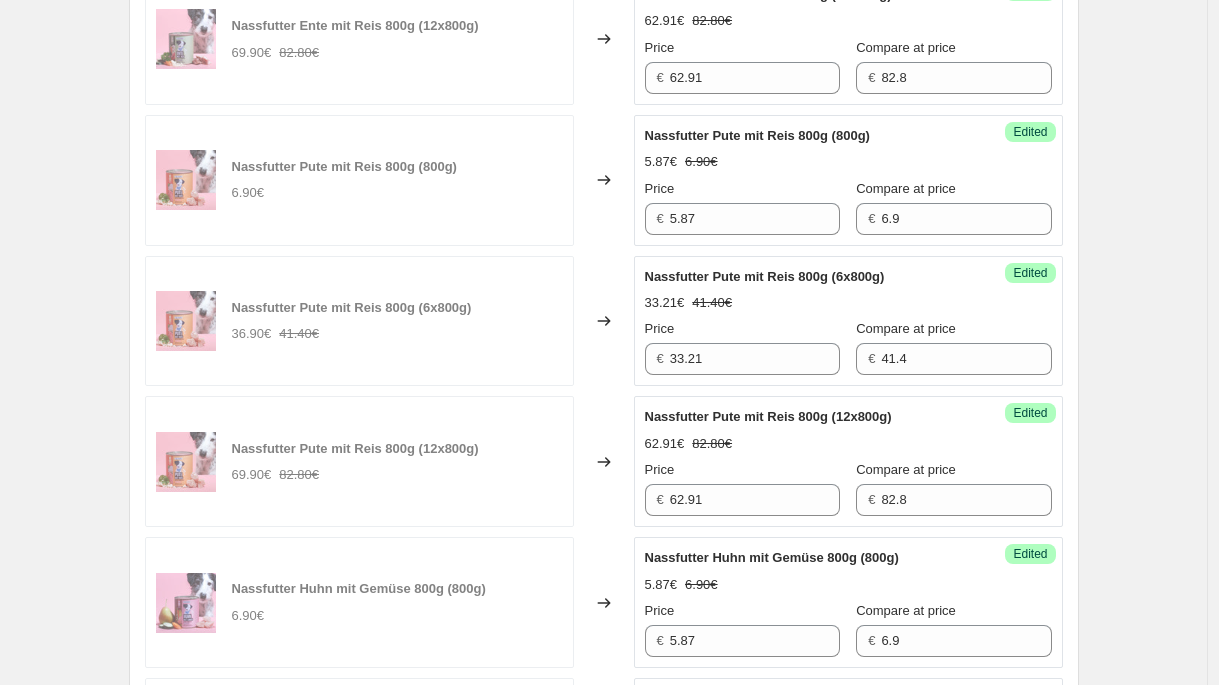 type on "Nassfutter Relaunch 2 -  800g Dosen" 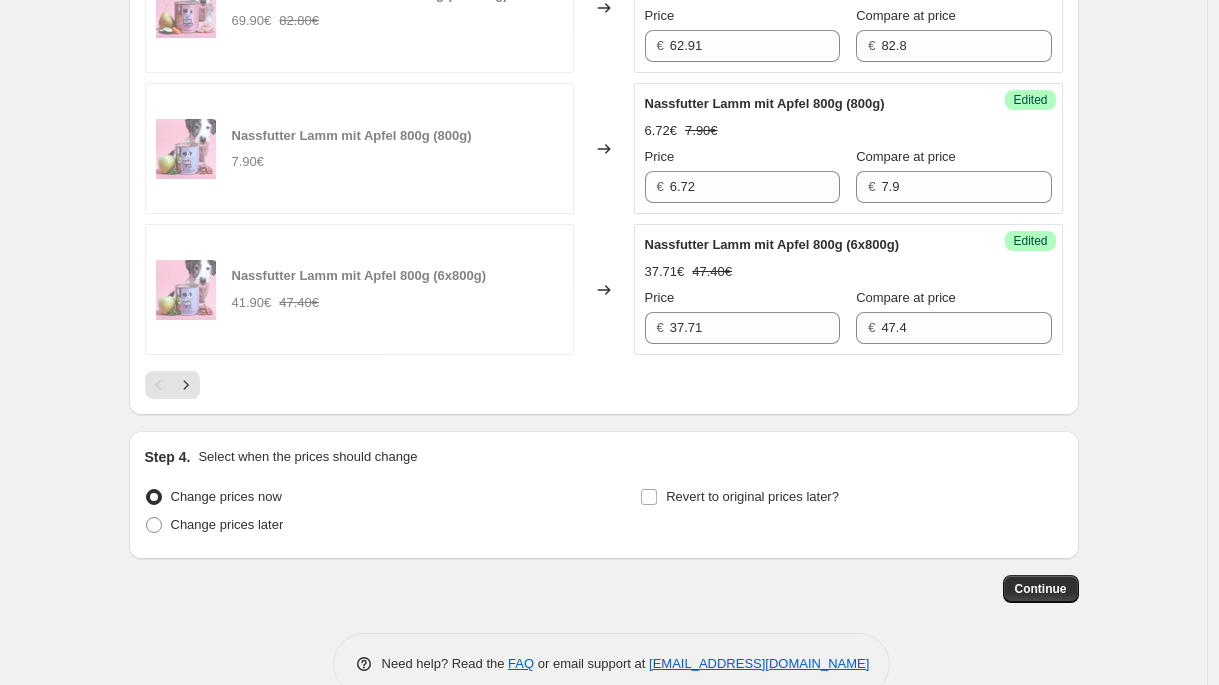 scroll, scrollTop: 3324, scrollLeft: 0, axis: vertical 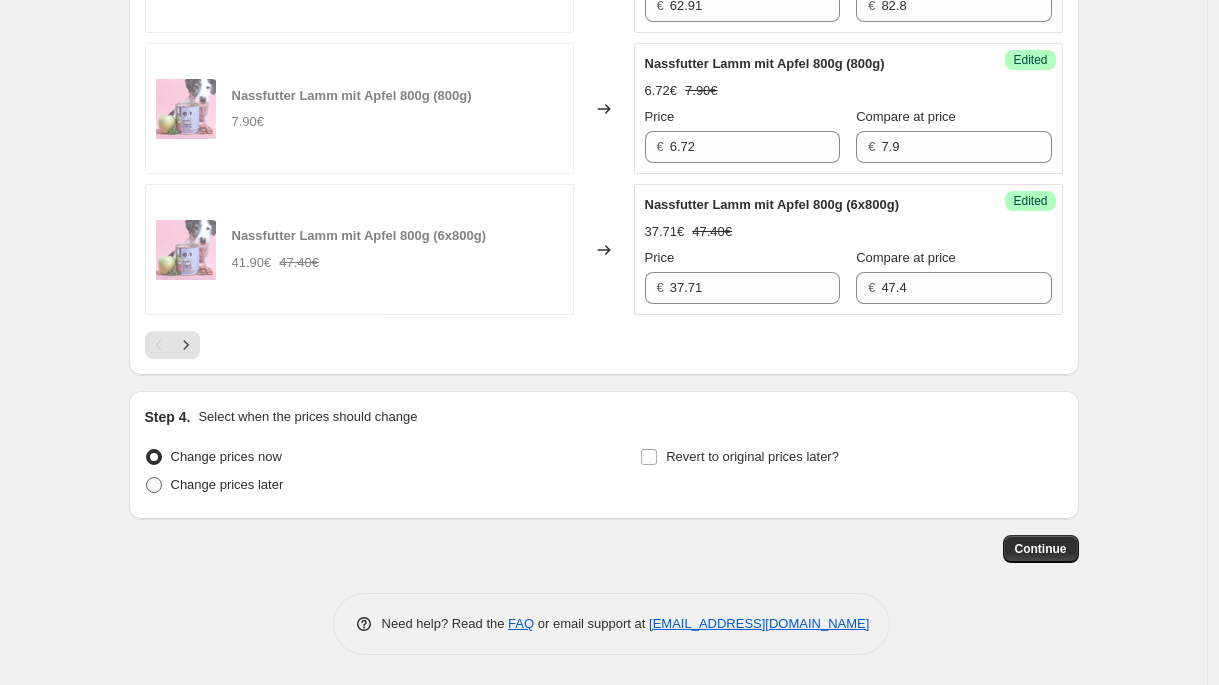 click on "Change prices later" at bounding box center (227, 484) 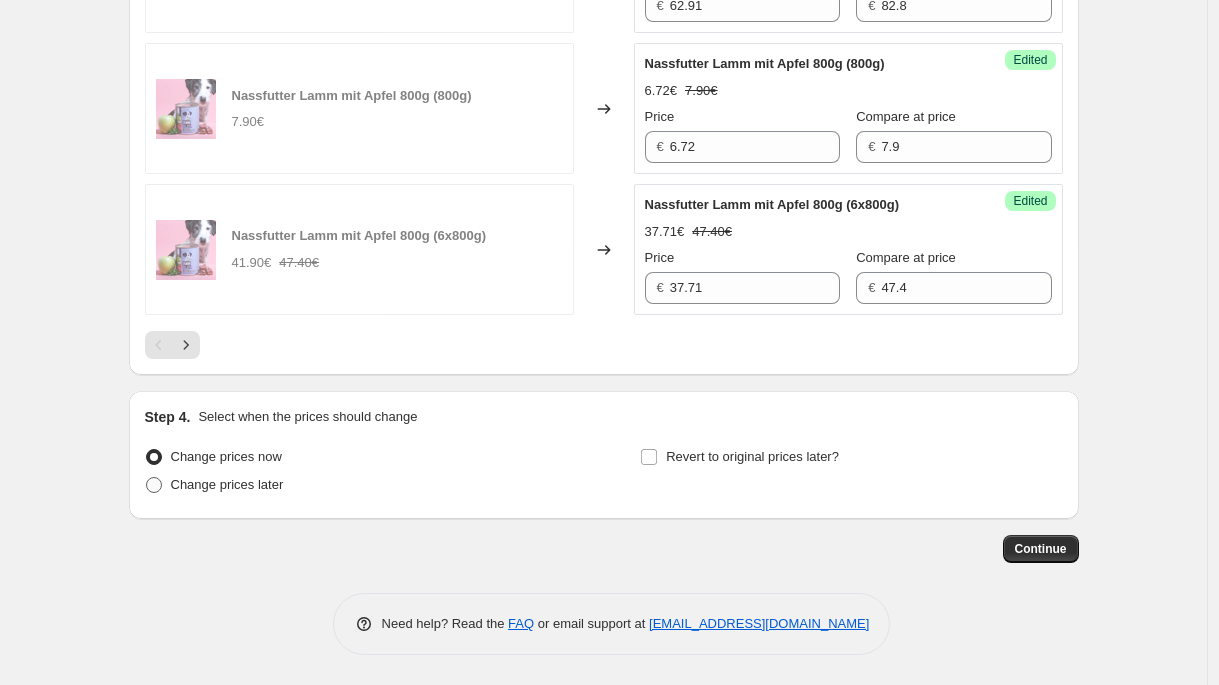 radio on "true" 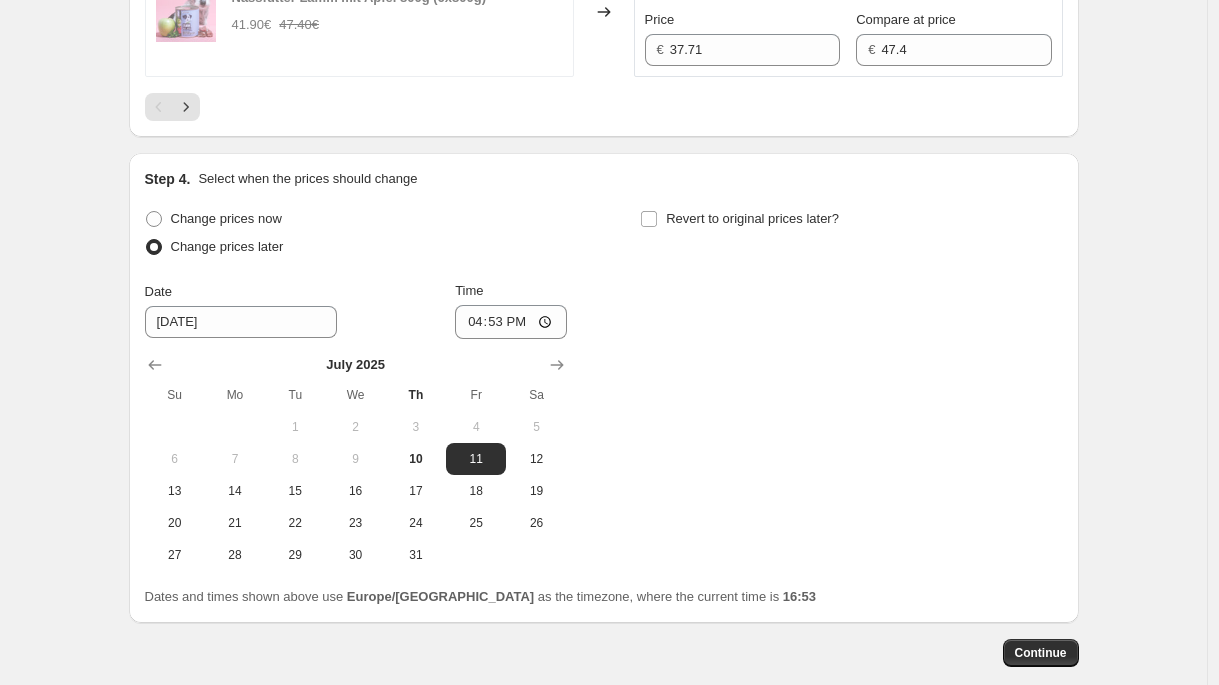 scroll, scrollTop: 3707, scrollLeft: 0, axis: vertical 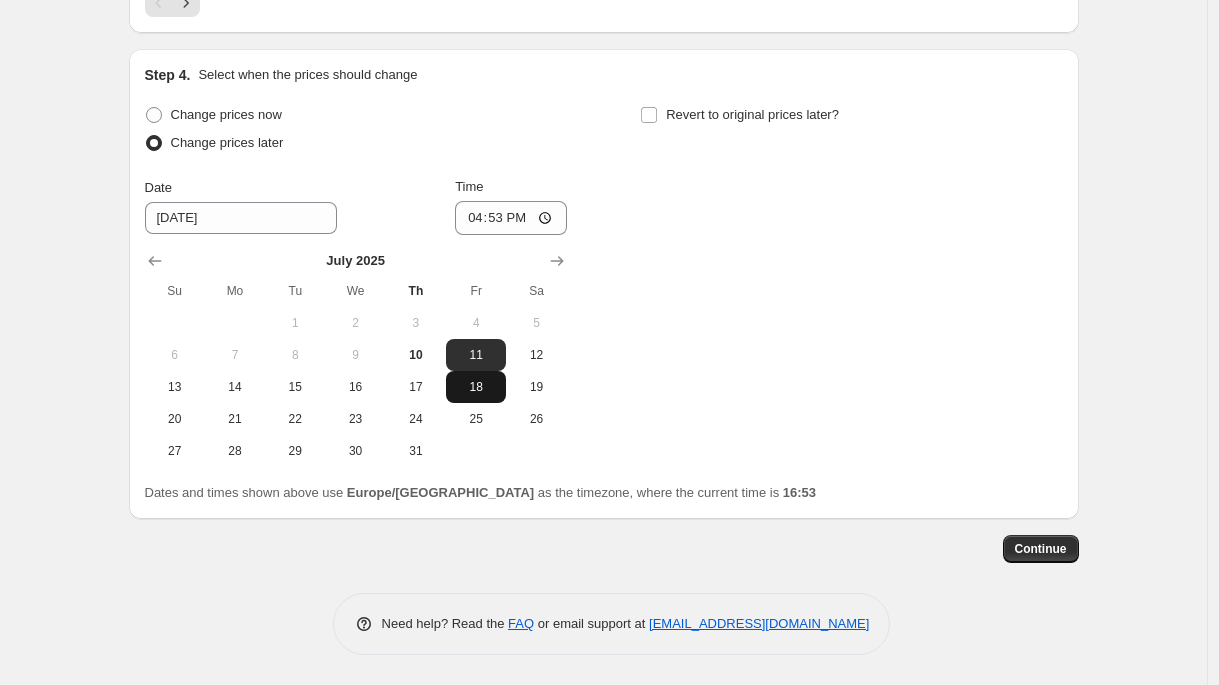 click on "18" at bounding box center (476, 387) 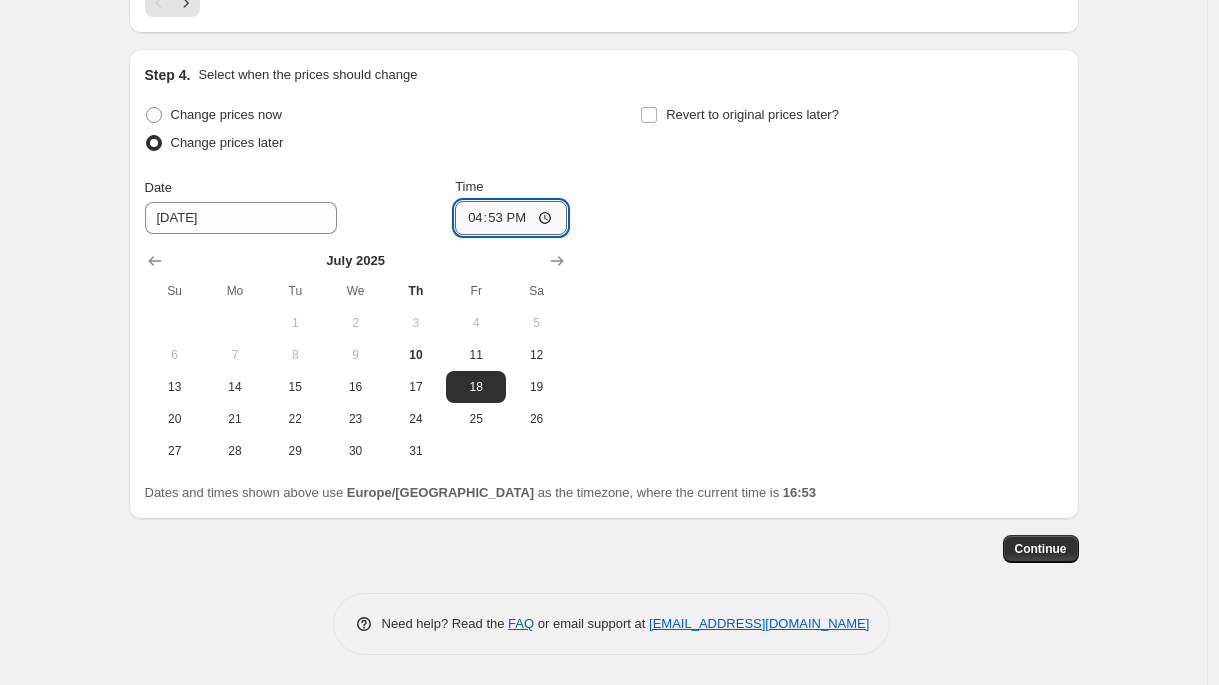 click on "16:53" at bounding box center (511, 218) 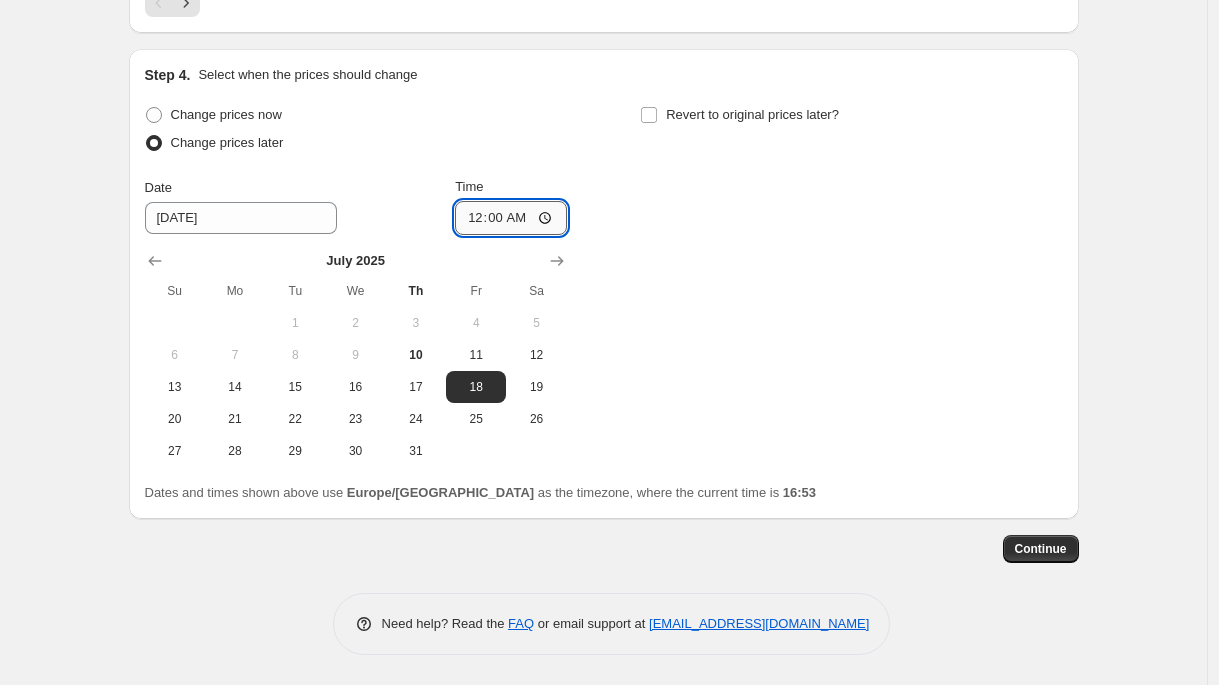 type on "00:05" 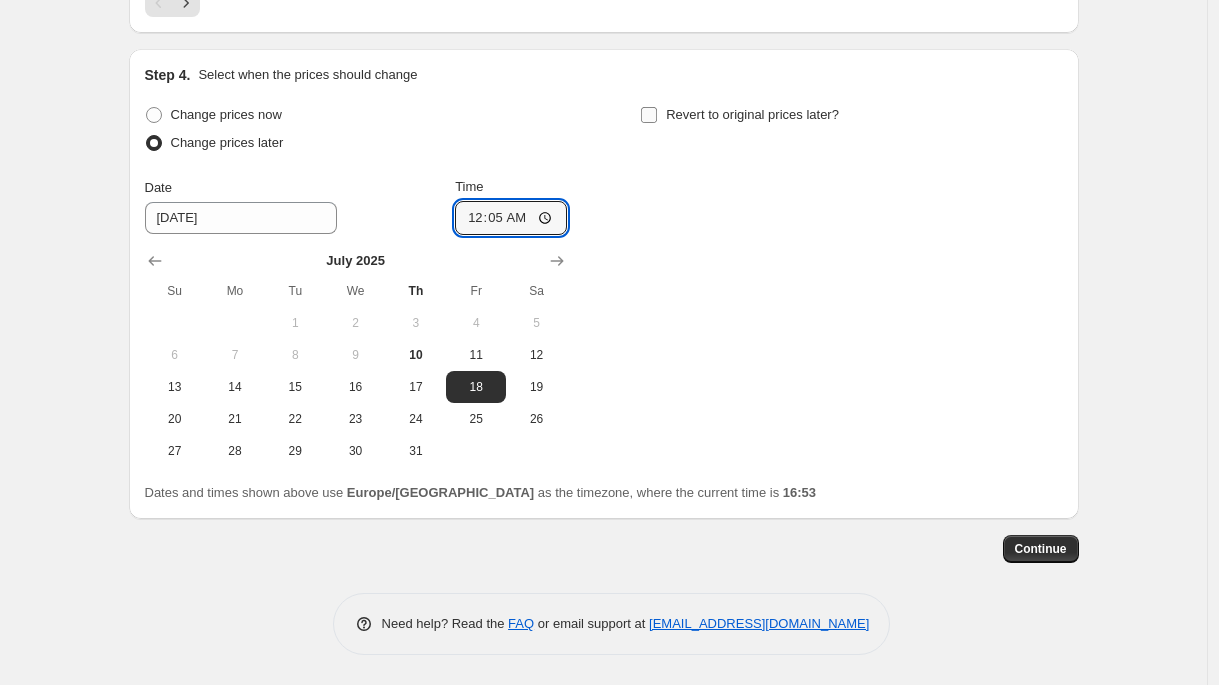click on "Revert to original prices later?" at bounding box center [752, 115] 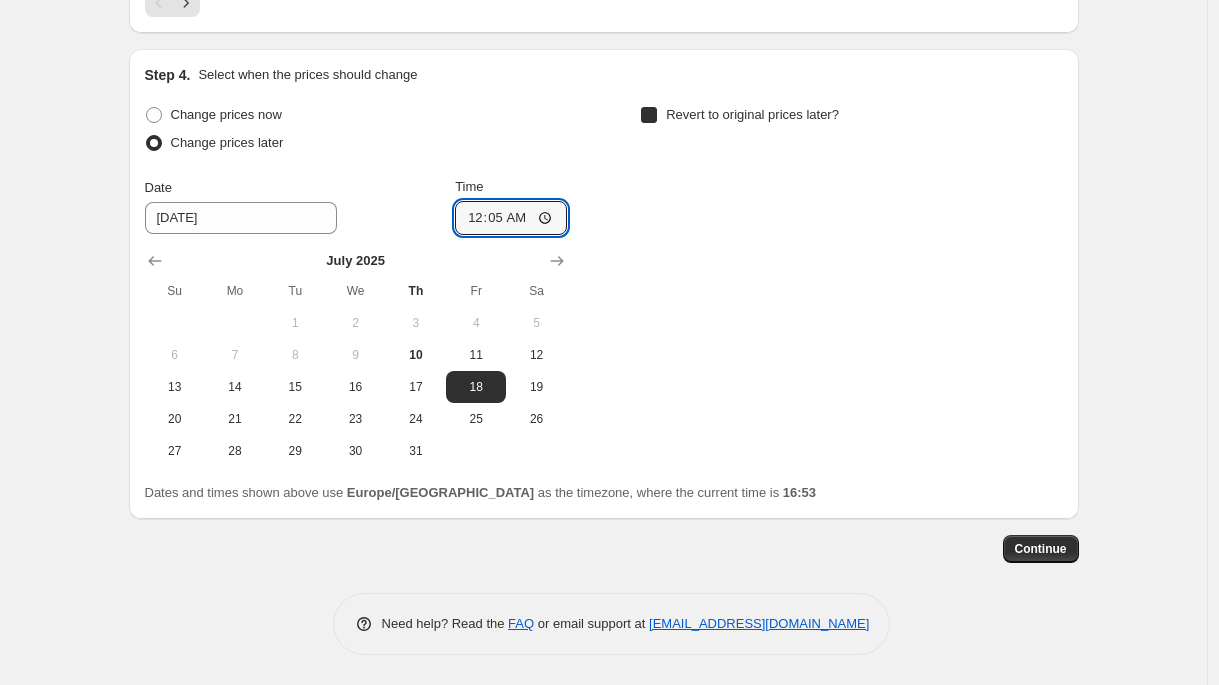 checkbox on "true" 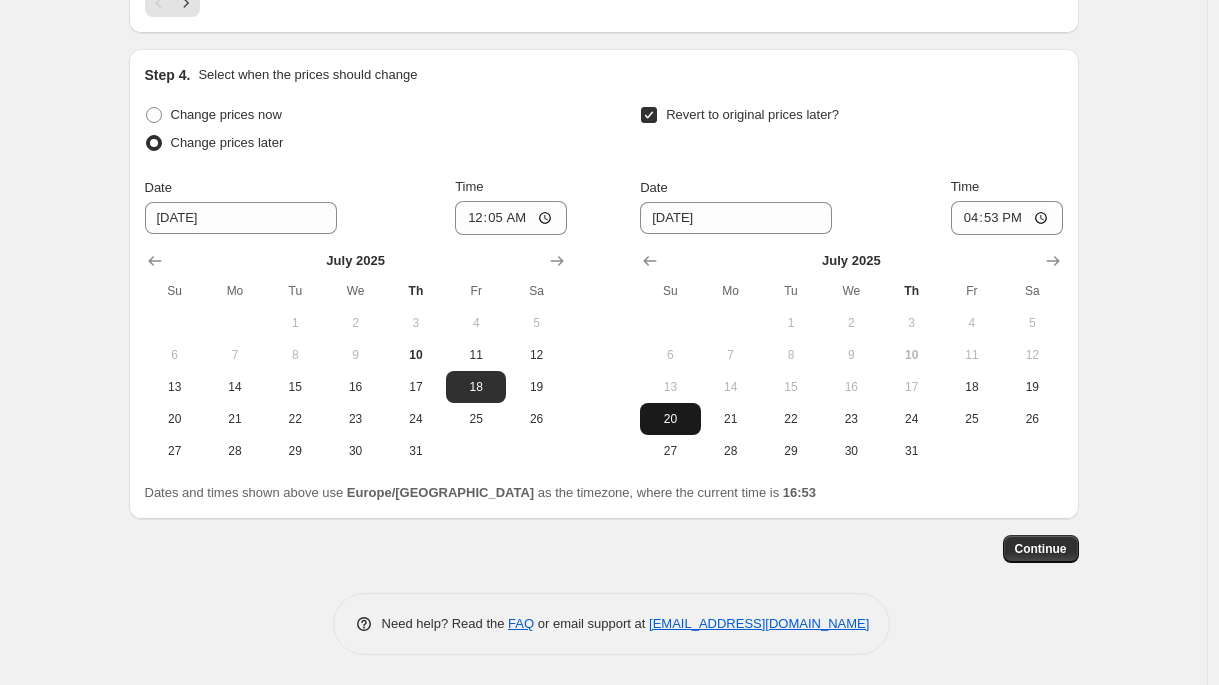 click on "20" at bounding box center [670, 419] 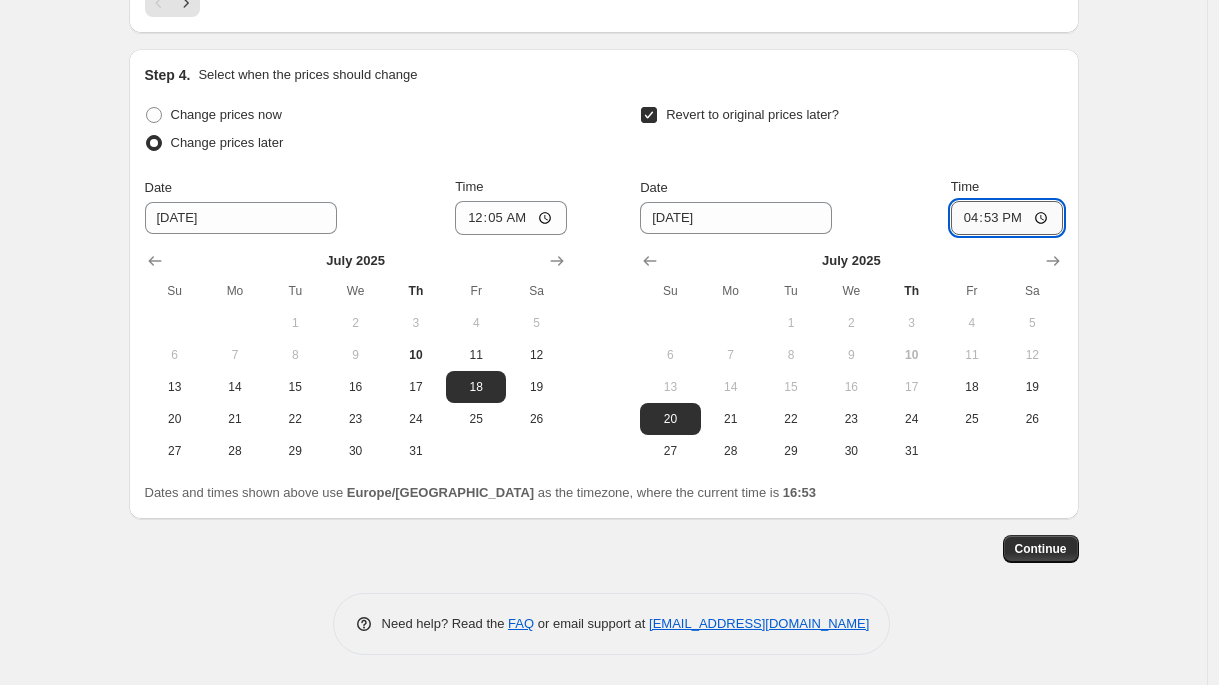 click on "16:53" at bounding box center (1007, 218) 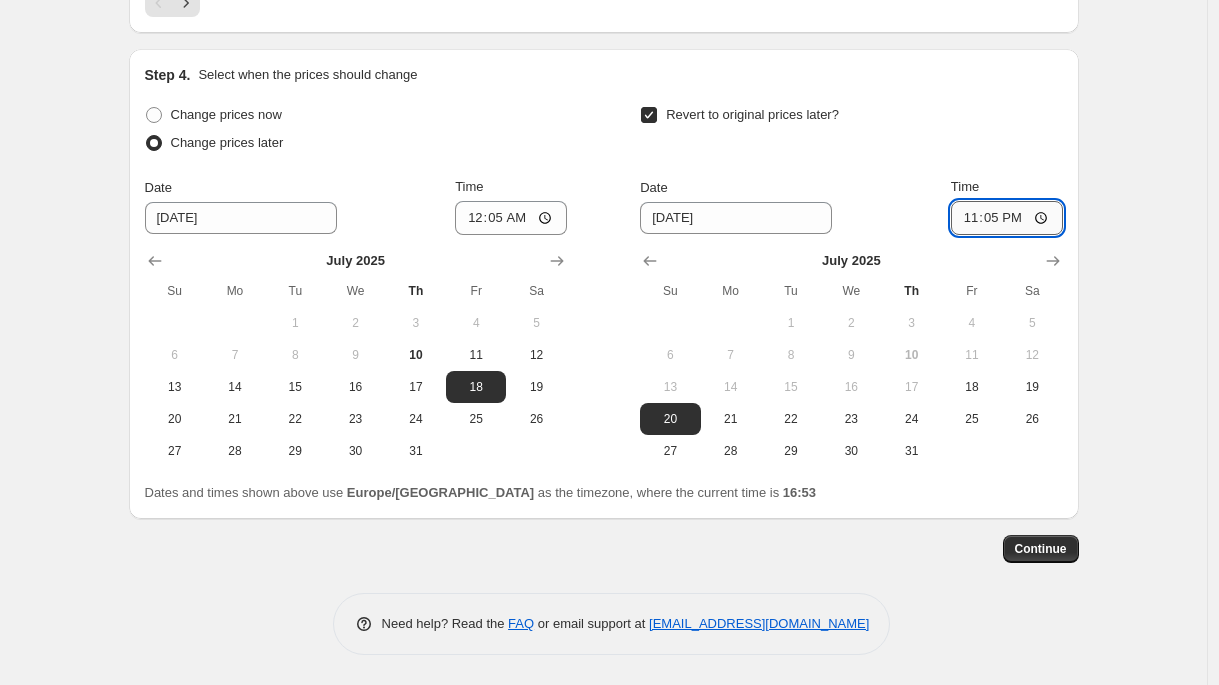 type on "23:59" 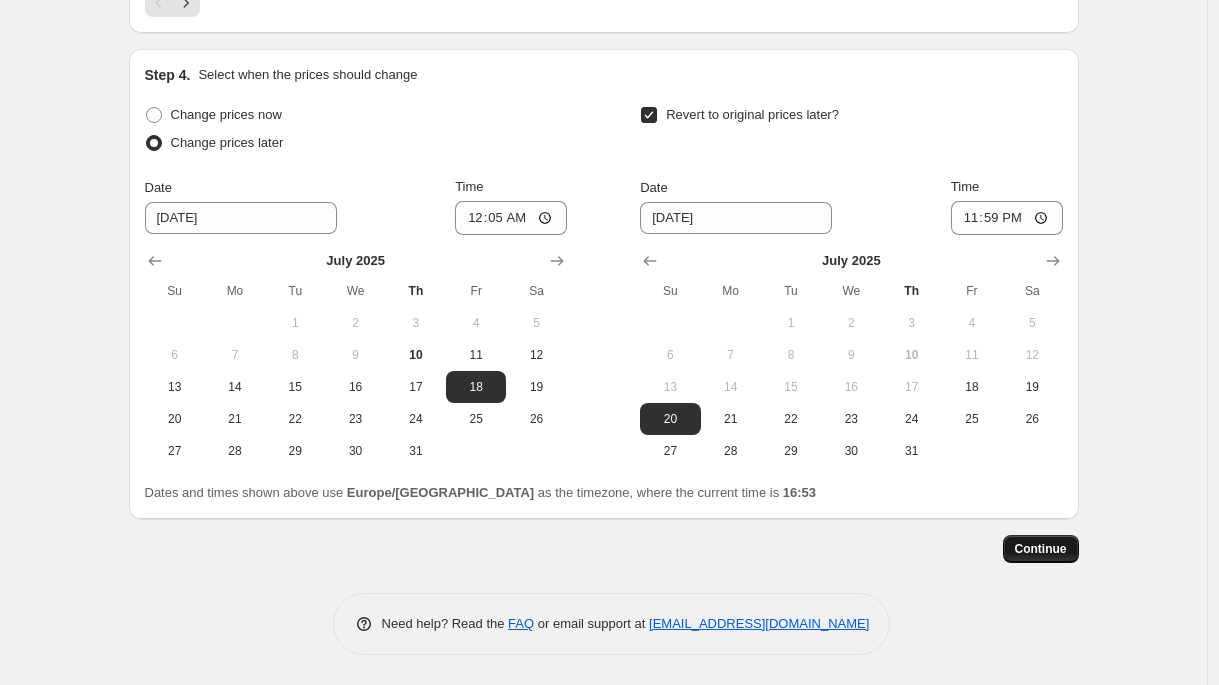 click on "Continue" at bounding box center (1041, 549) 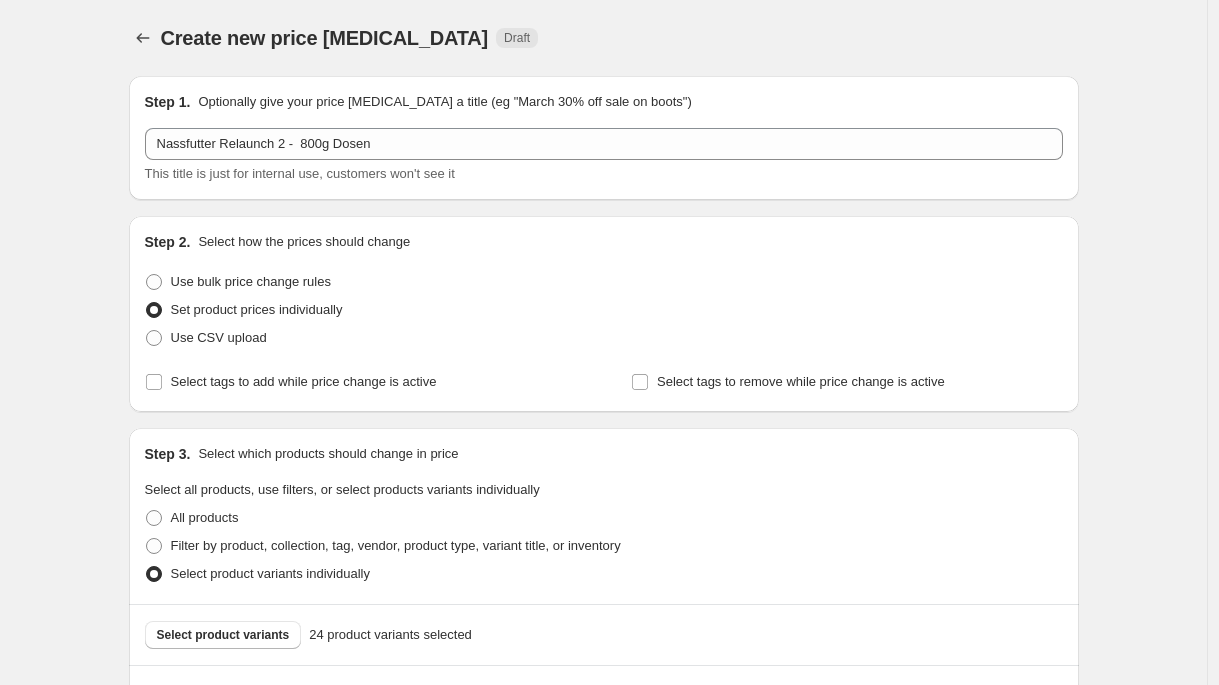 scroll, scrollTop: 3707, scrollLeft: 0, axis: vertical 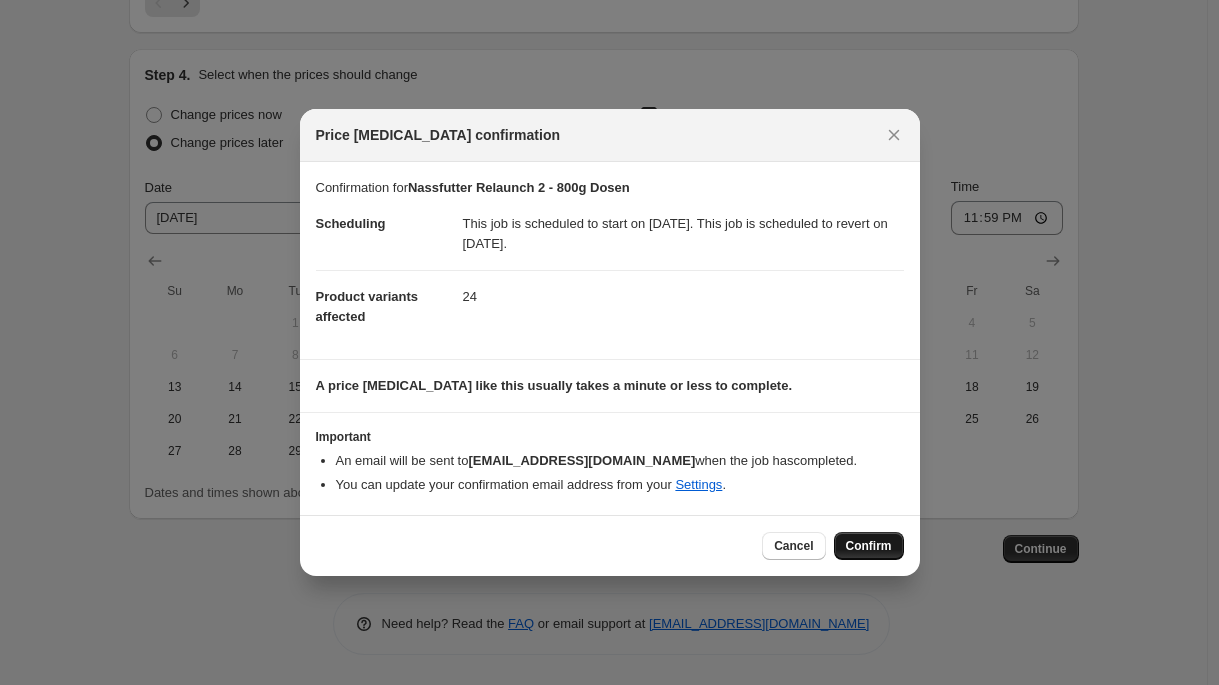 click on "Confirm" at bounding box center [869, 546] 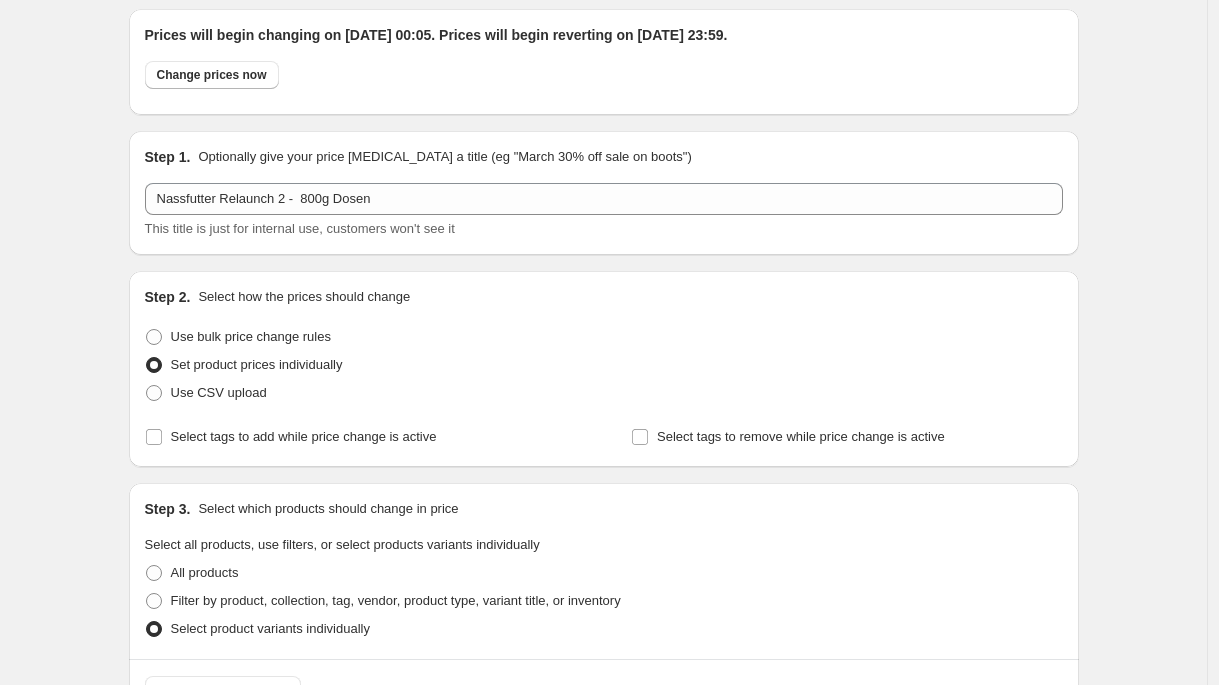 scroll, scrollTop: 0, scrollLeft: 0, axis: both 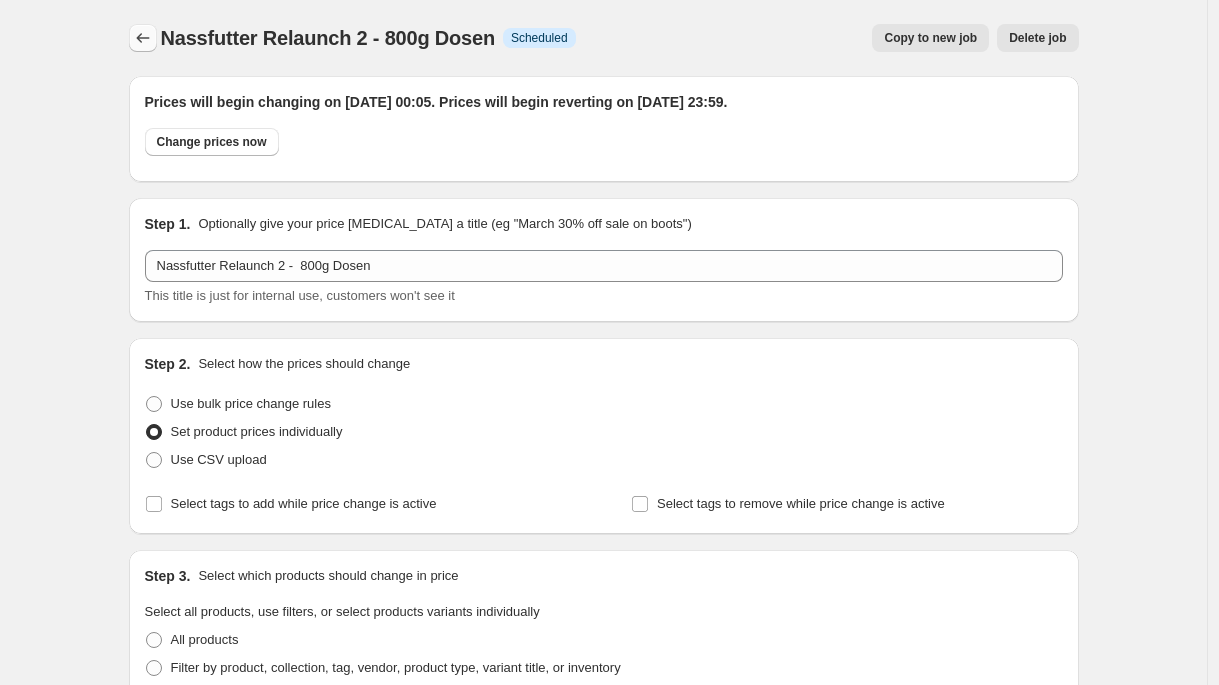 click 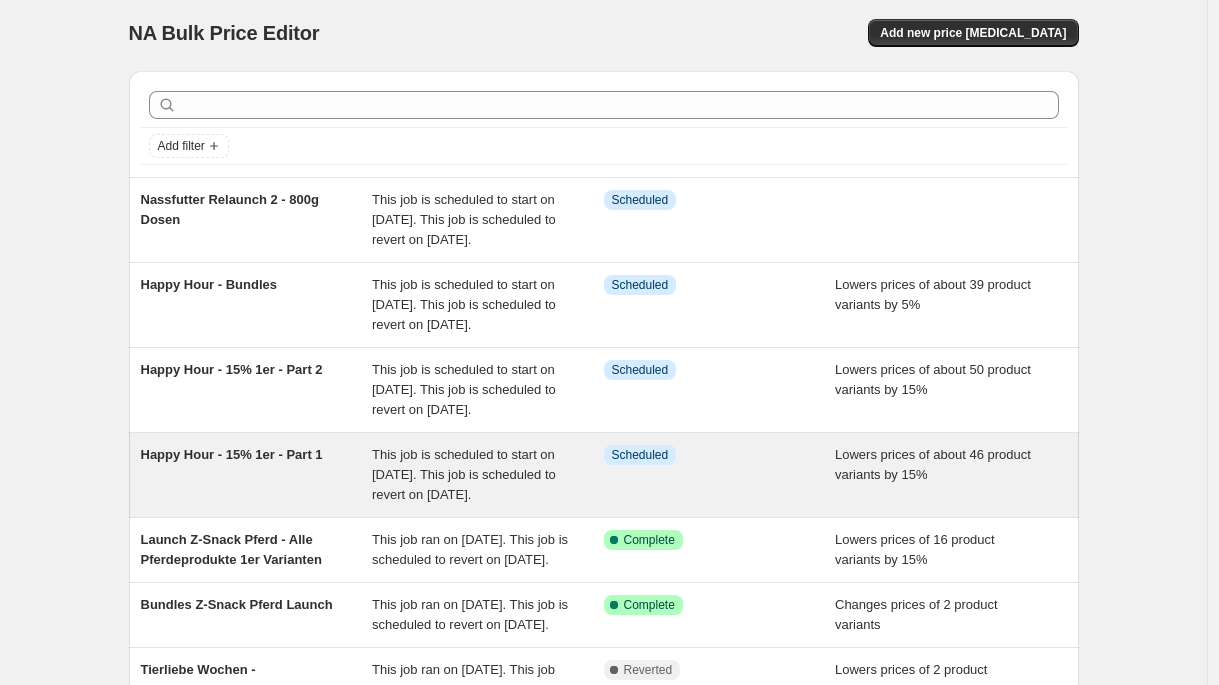 scroll, scrollTop: 625, scrollLeft: 0, axis: vertical 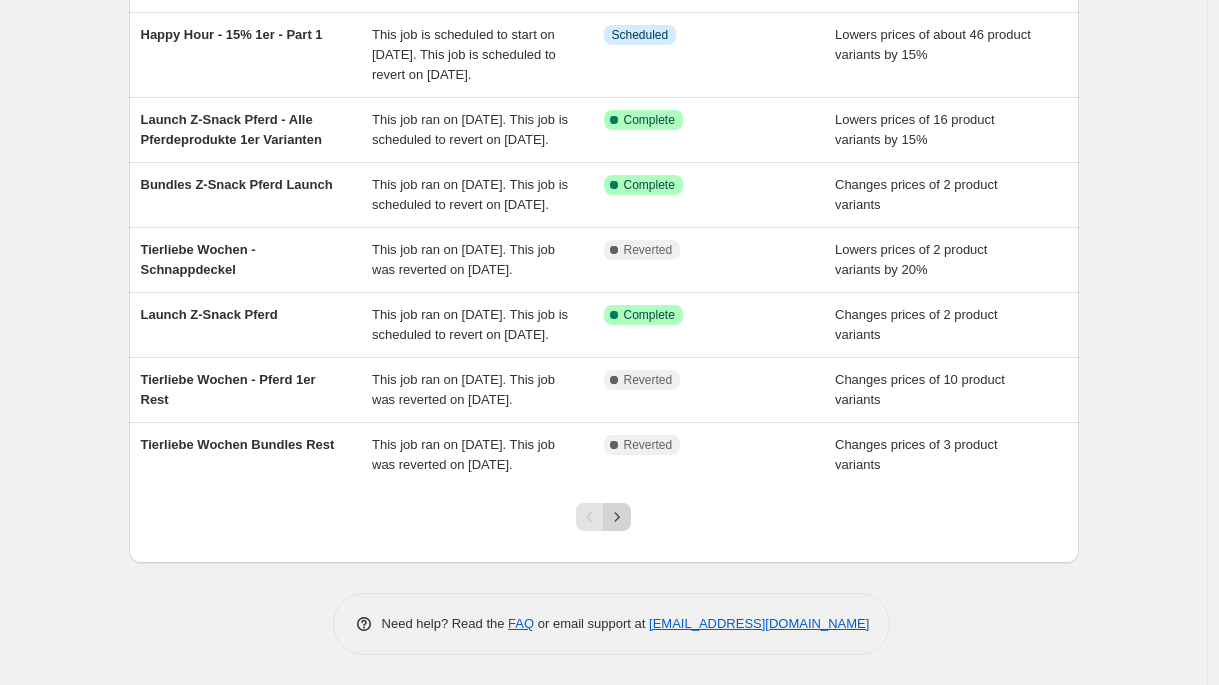 click at bounding box center (617, 517) 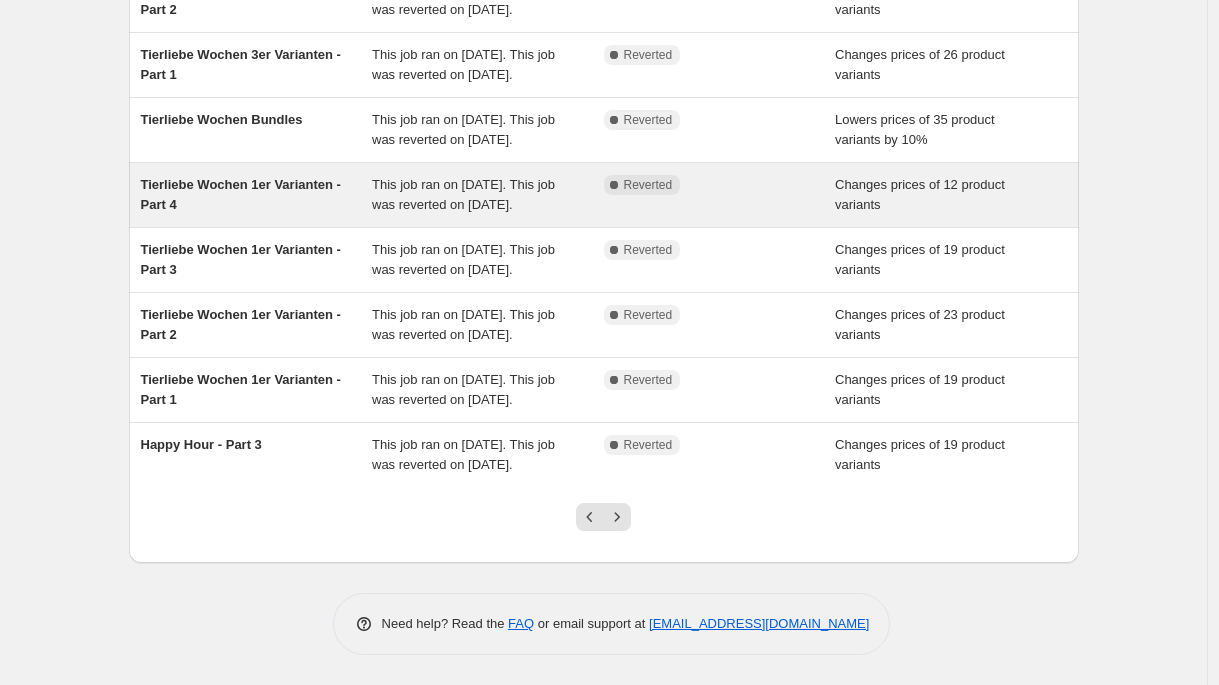 scroll, scrollTop: 545, scrollLeft: 0, axis: vertical 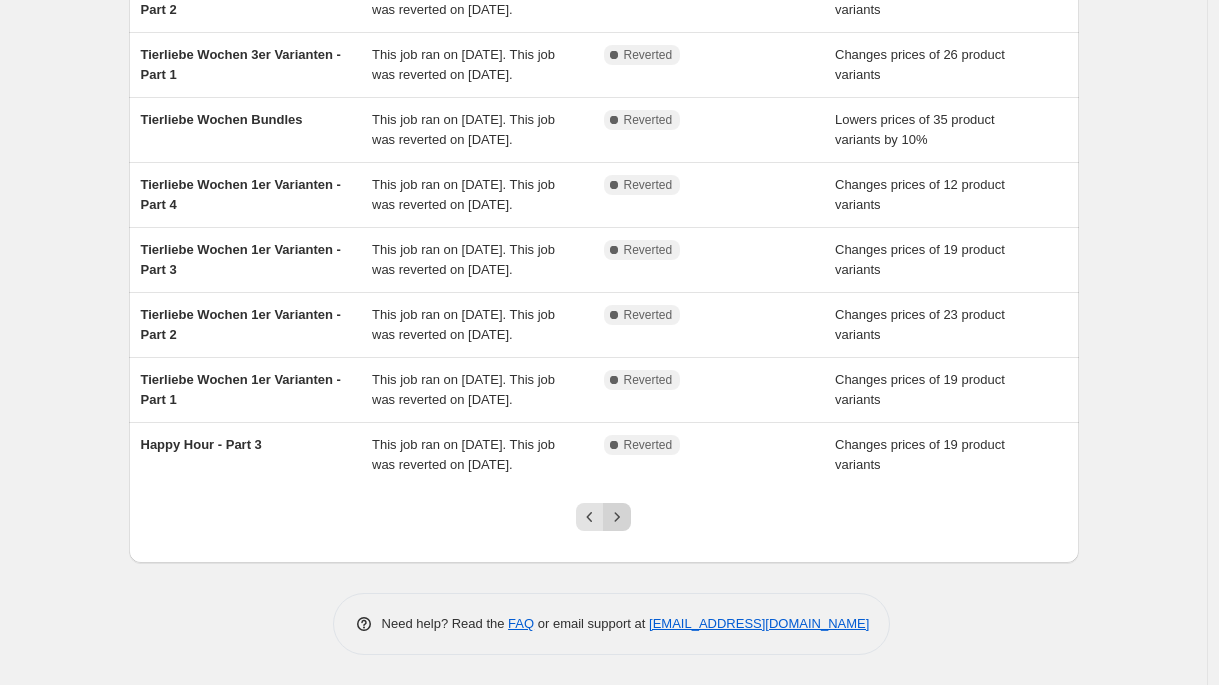 click 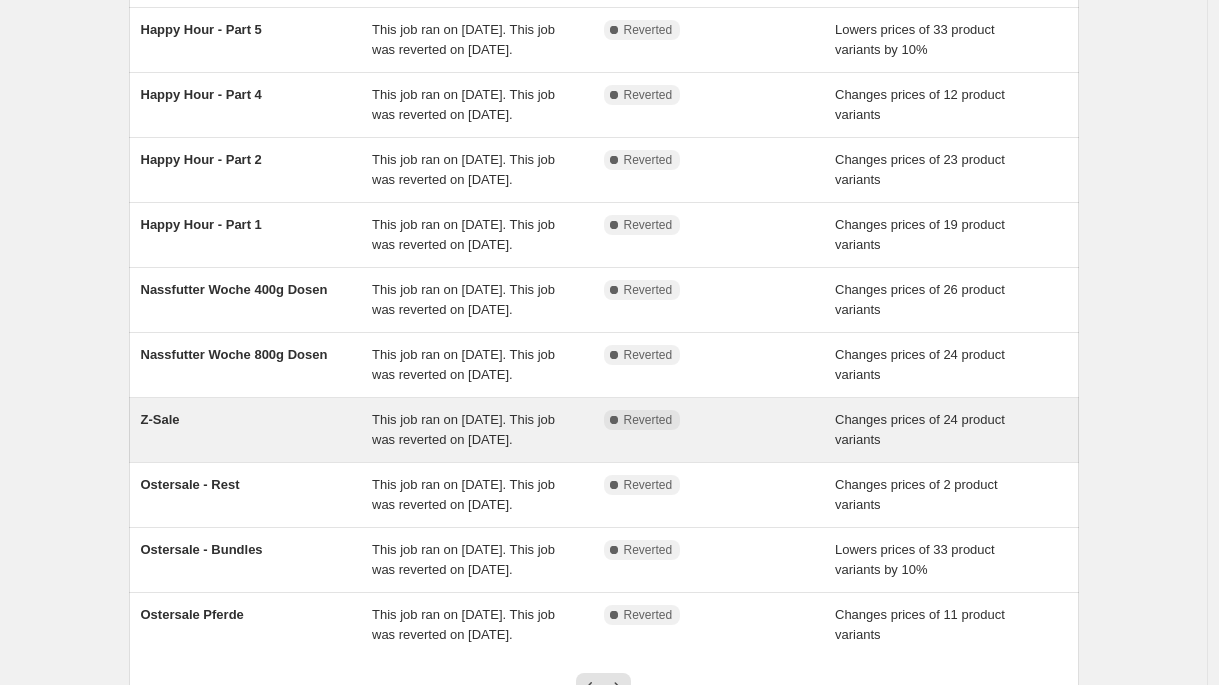 scroll, scrollTop: 176, scrollLeft: 0, axis: vertical 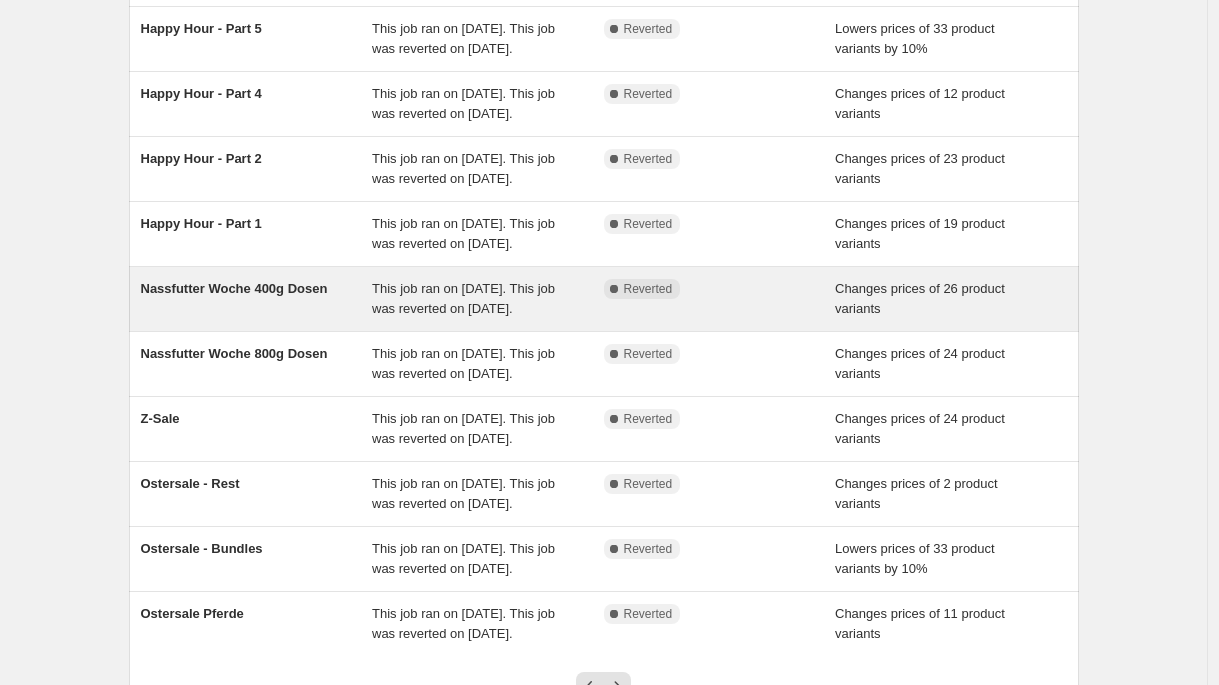 click on "Nassfutter Woche 400g Dosen" at bounding box center (257, 299) 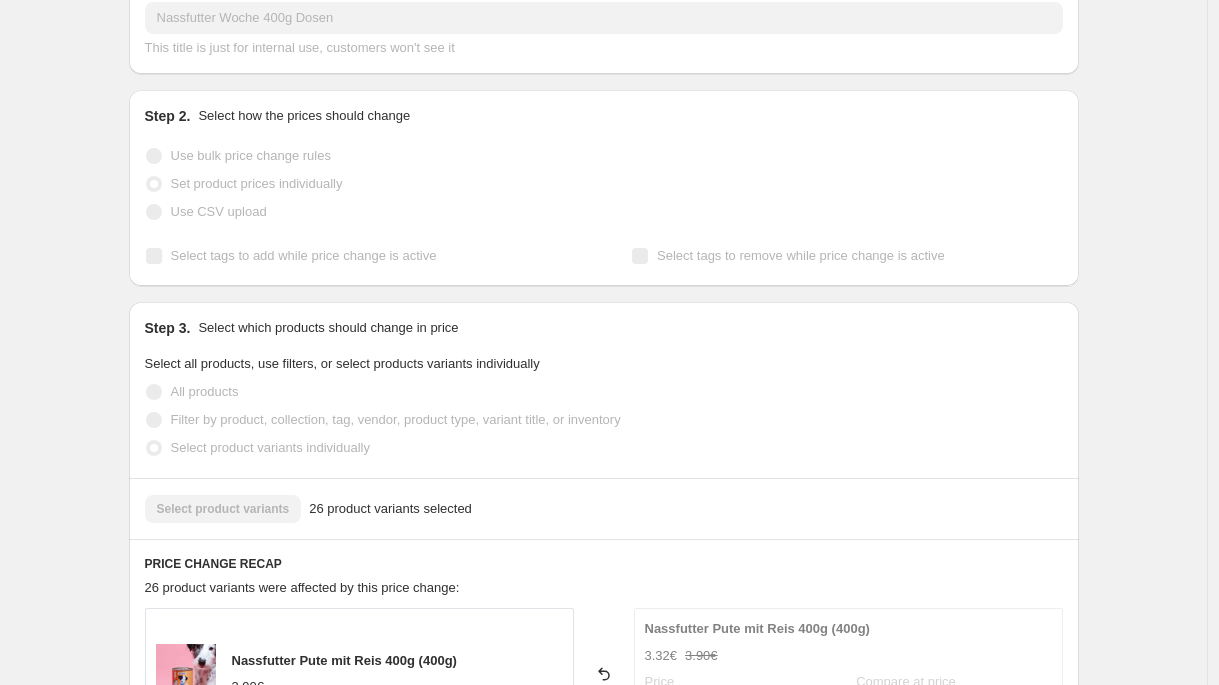 scroll, scrollTop: 0, scrollLeft: 0, axis: both 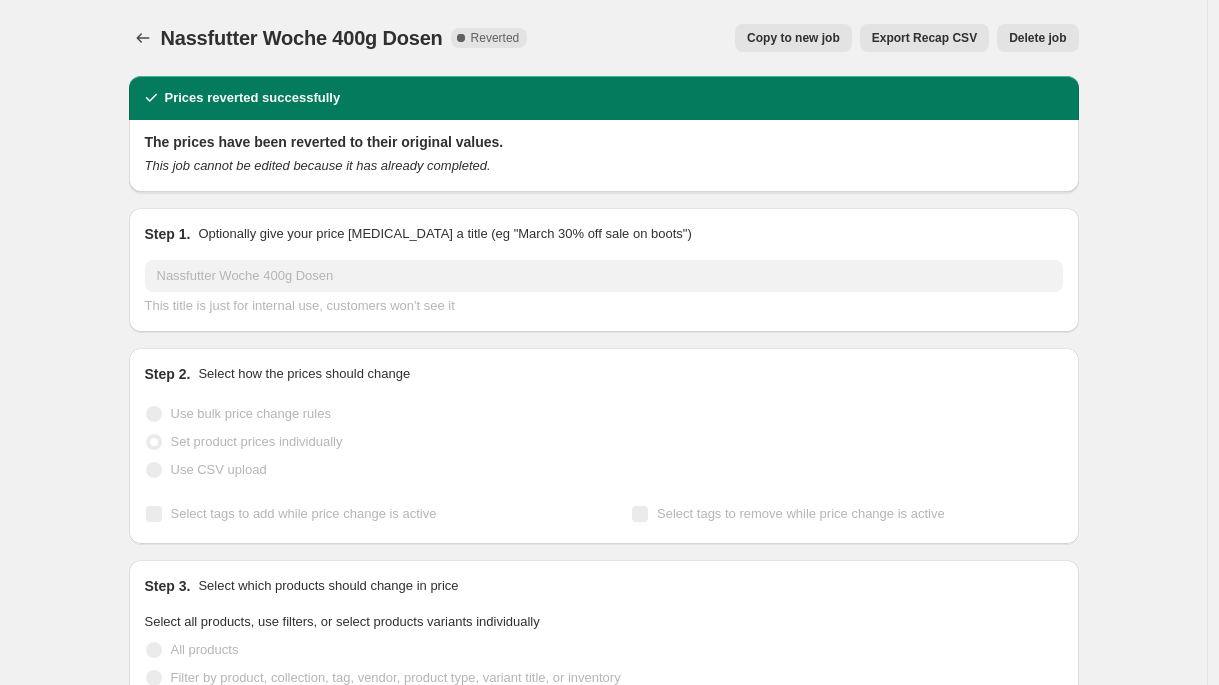 click on "Copy to new job" at bounding box center (793, 38) 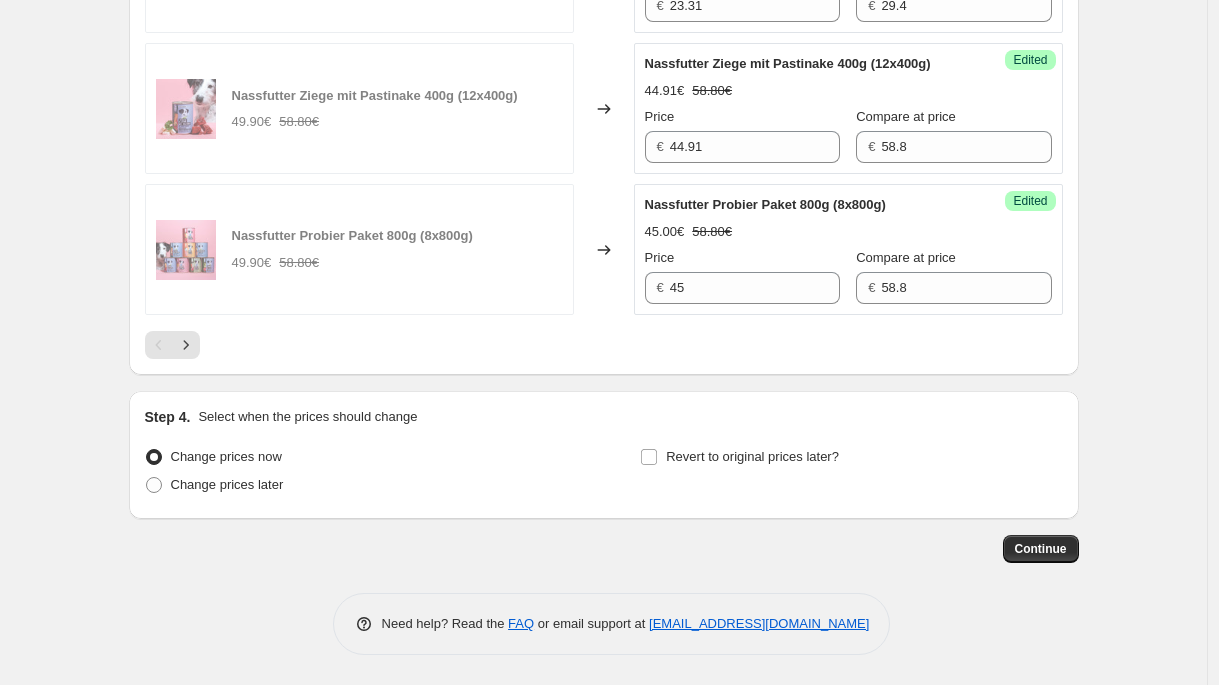 scroll, scrollTop: 3345, scrollLeft: 0, axis: vertical 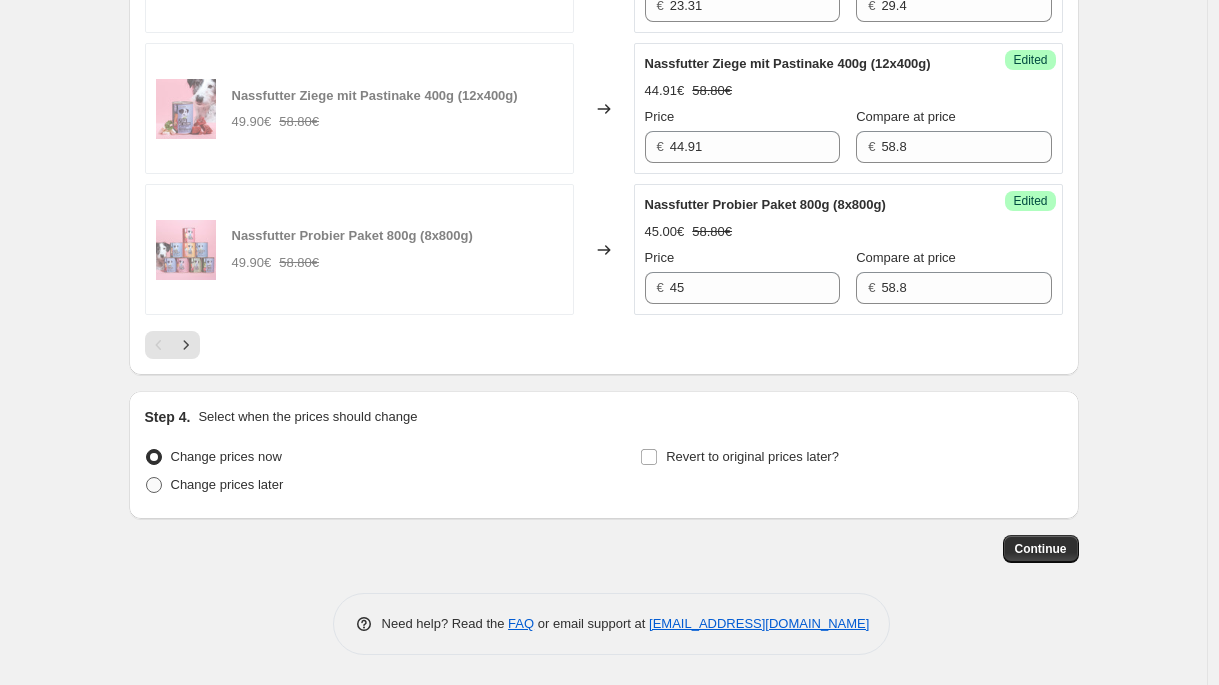 click on "Change prices later" at bounding box center [227, 485] 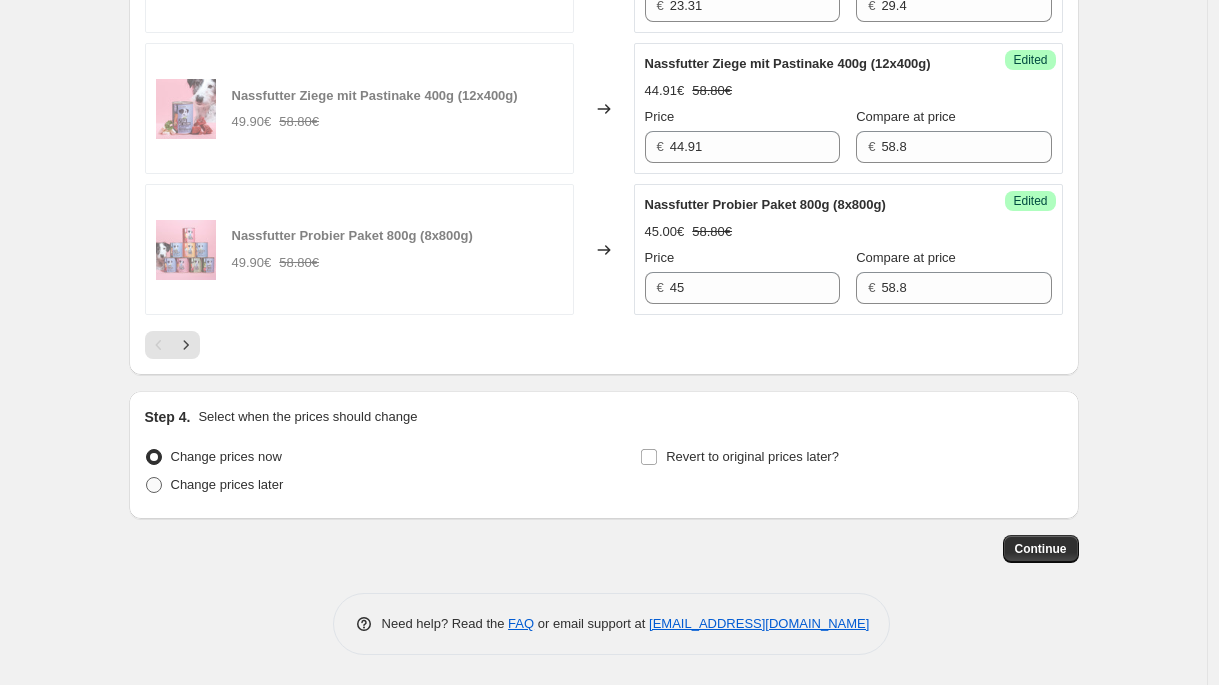 radio on "true" 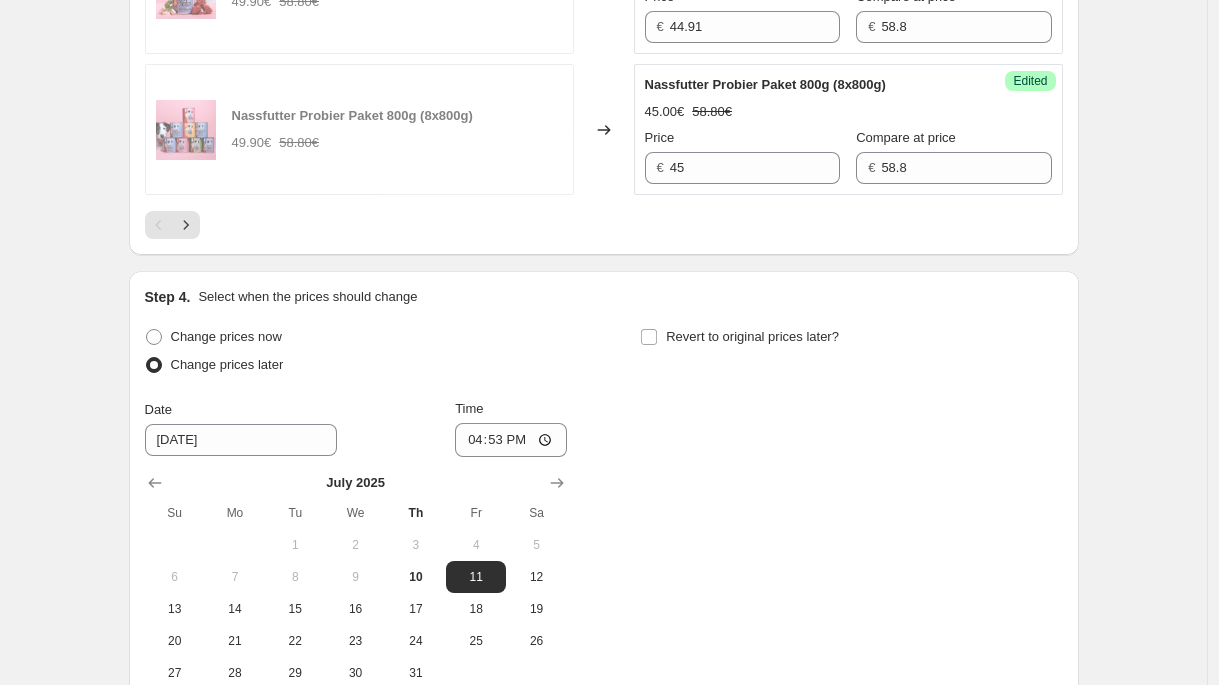 scroll, scrollTop: 3687, scrollLeft: 0, axis: vertical 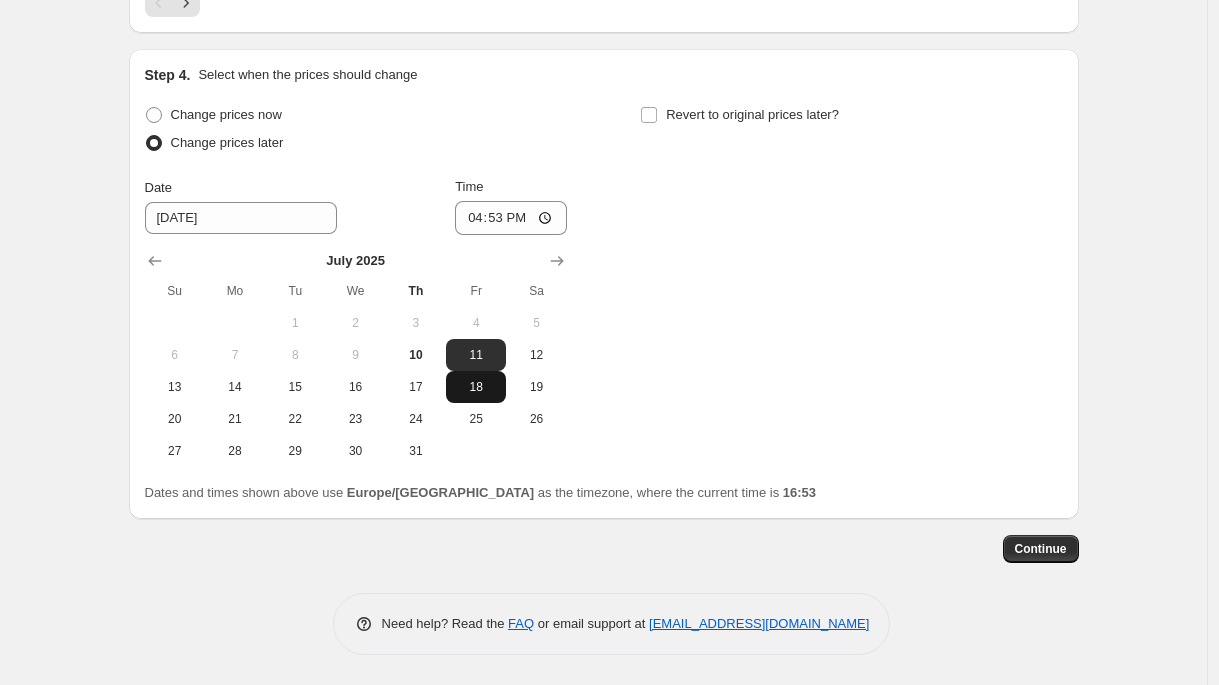 click on "18" at bounding box center [476, 387] 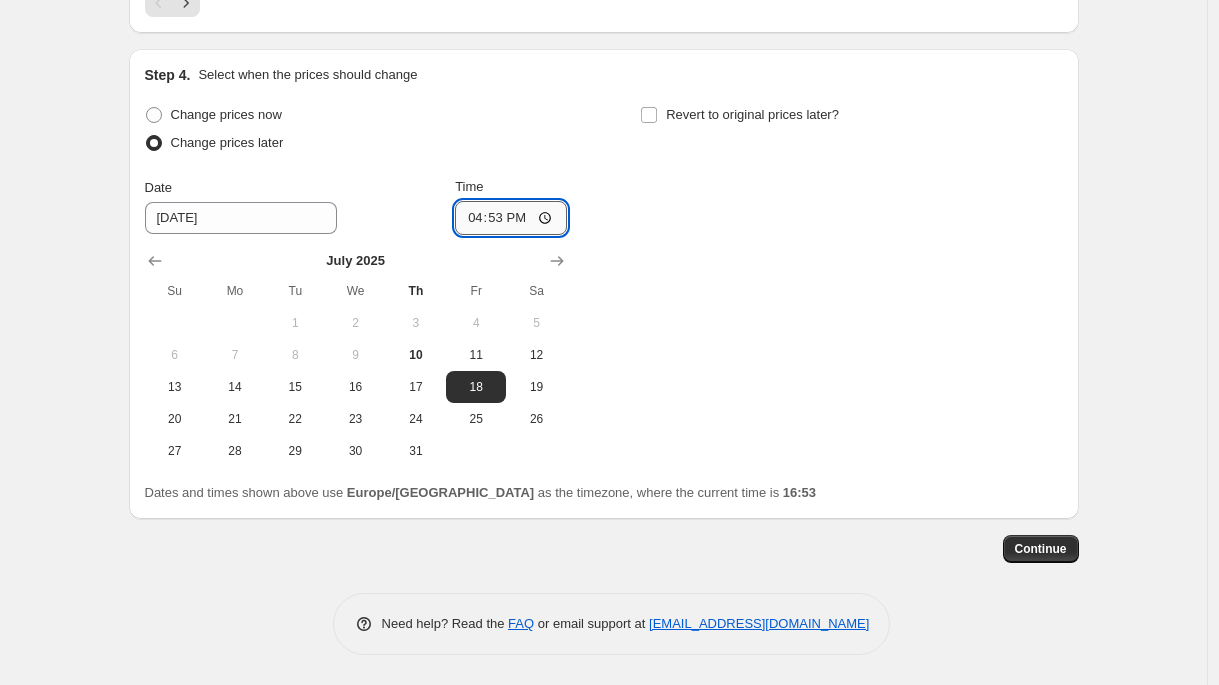 click on "16:53" at bounding box center [511, 218] 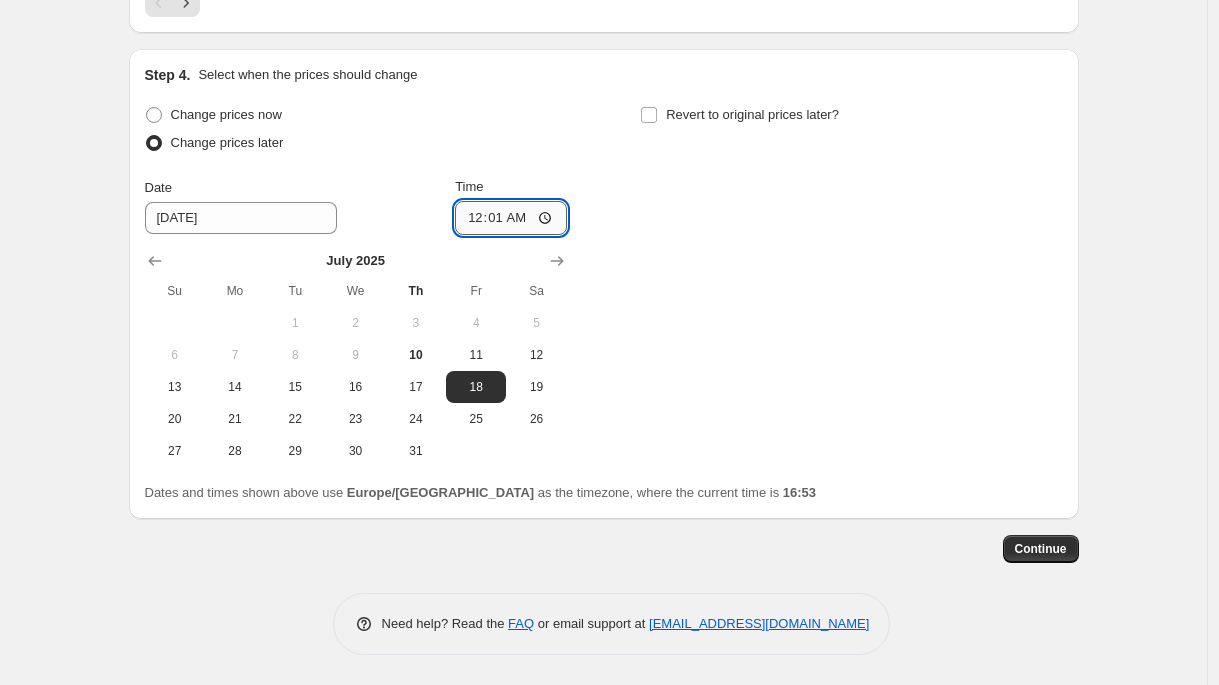 type on "00:15" 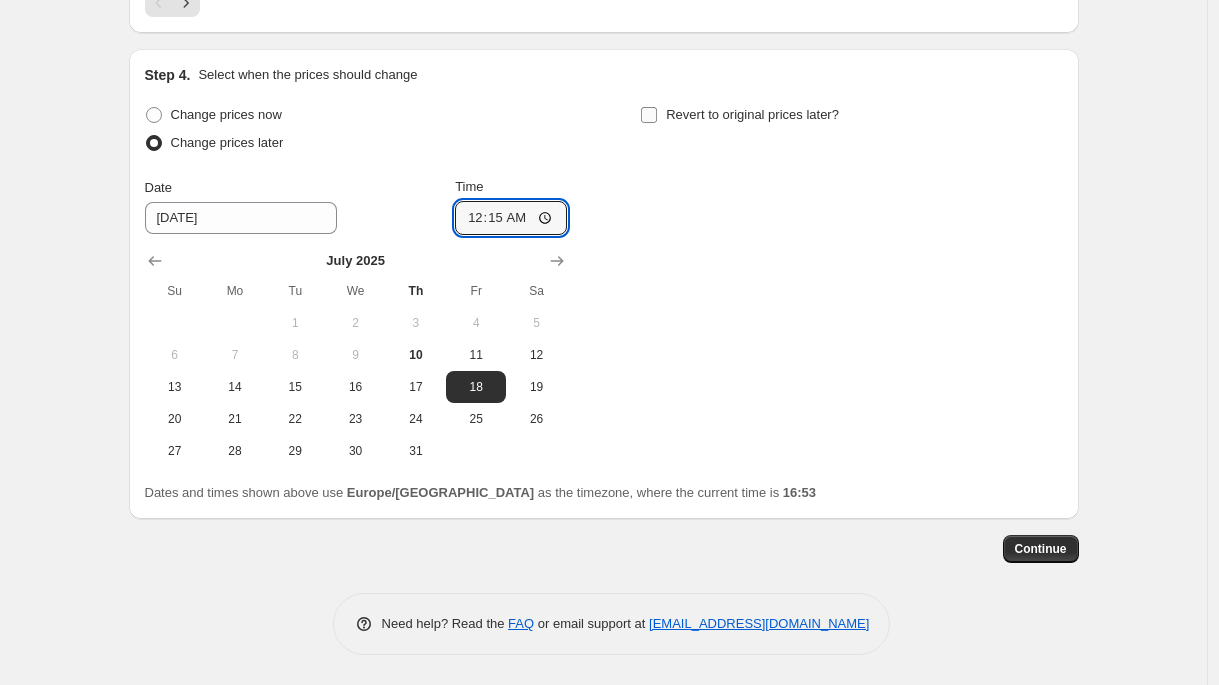 click on "Revert to original prices later?" at bounding box center [752, 114] 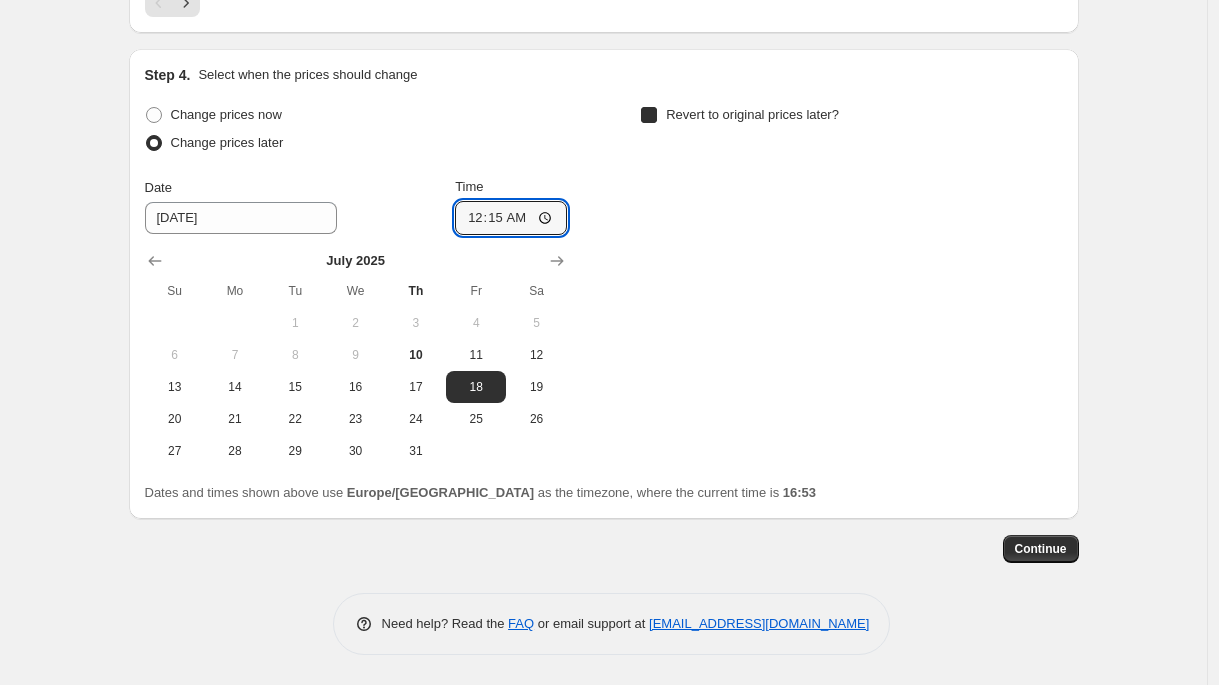 checkbox on "true" 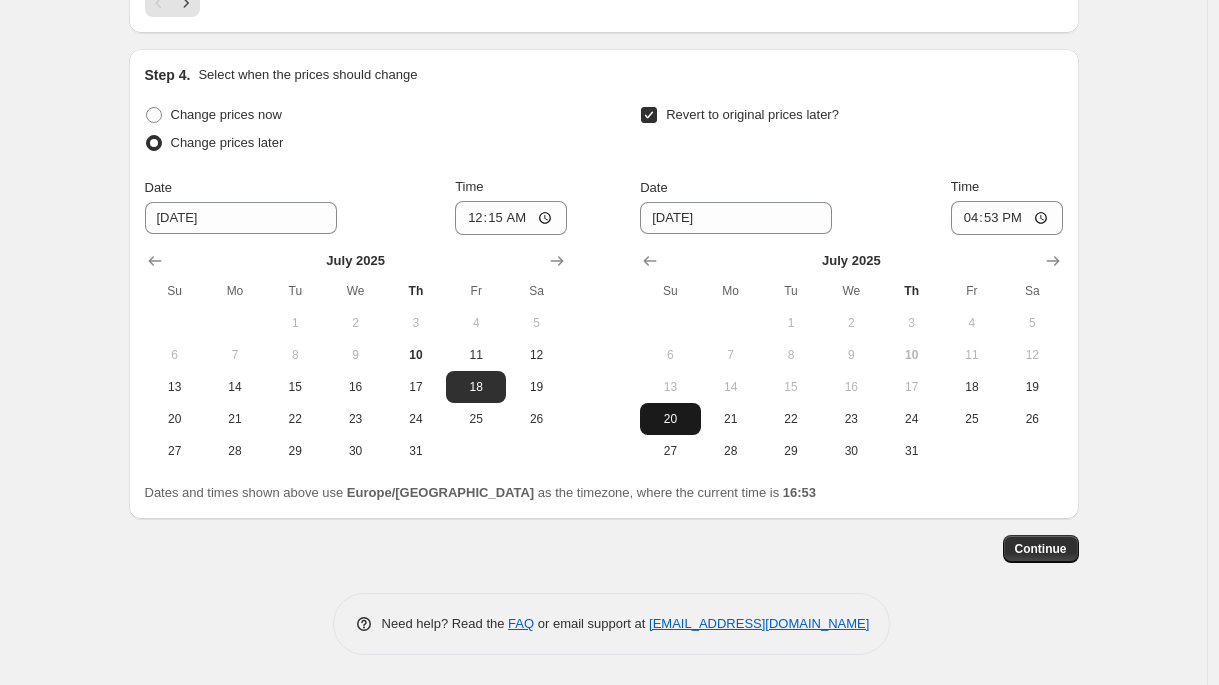 click on "20" at bounding box center (670, 419) 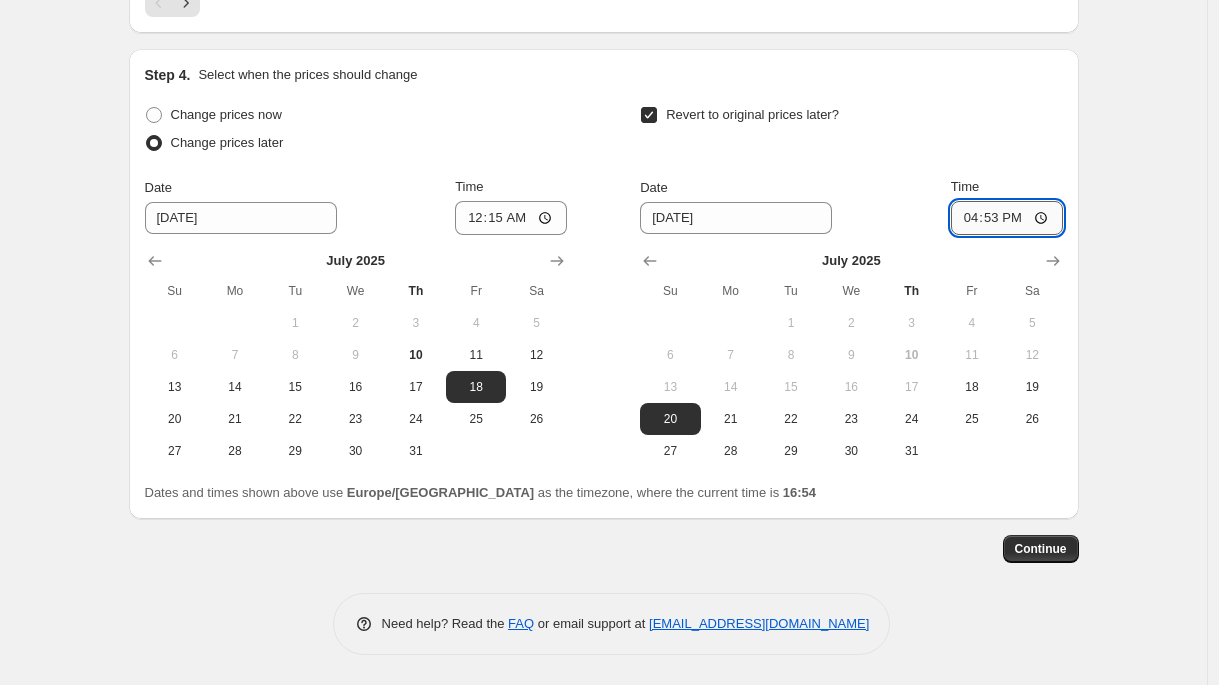 click on "16:53" at bounding box center (1007, 218) 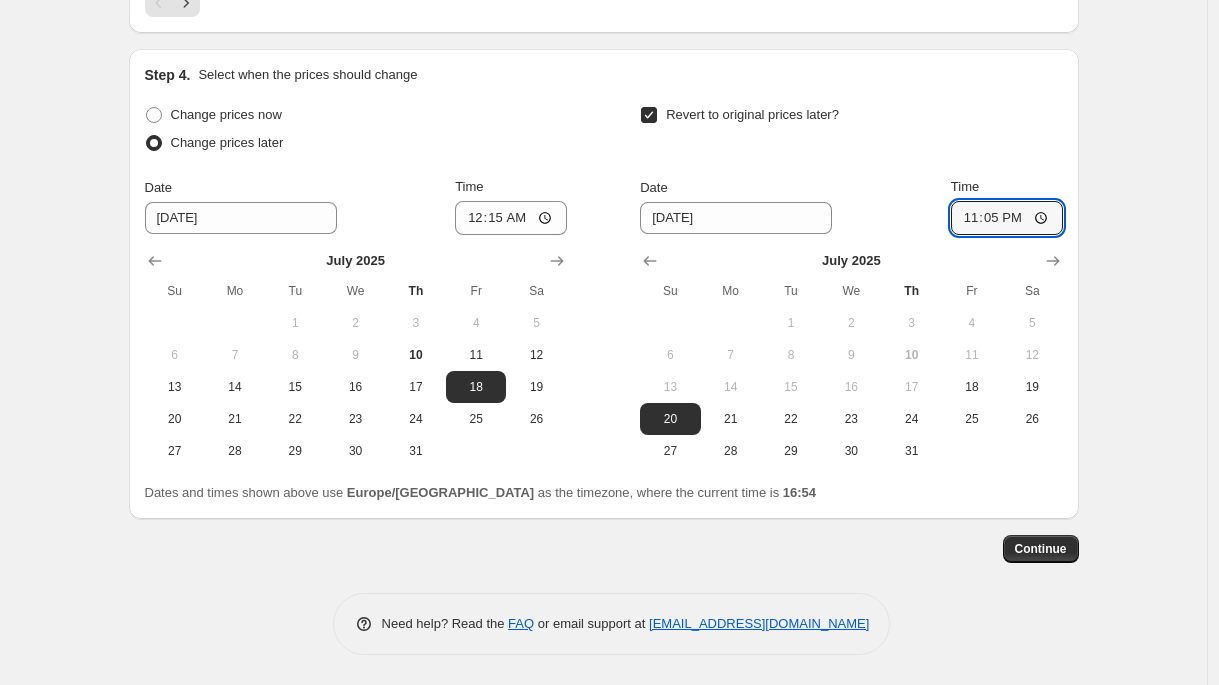 type on "23:59" 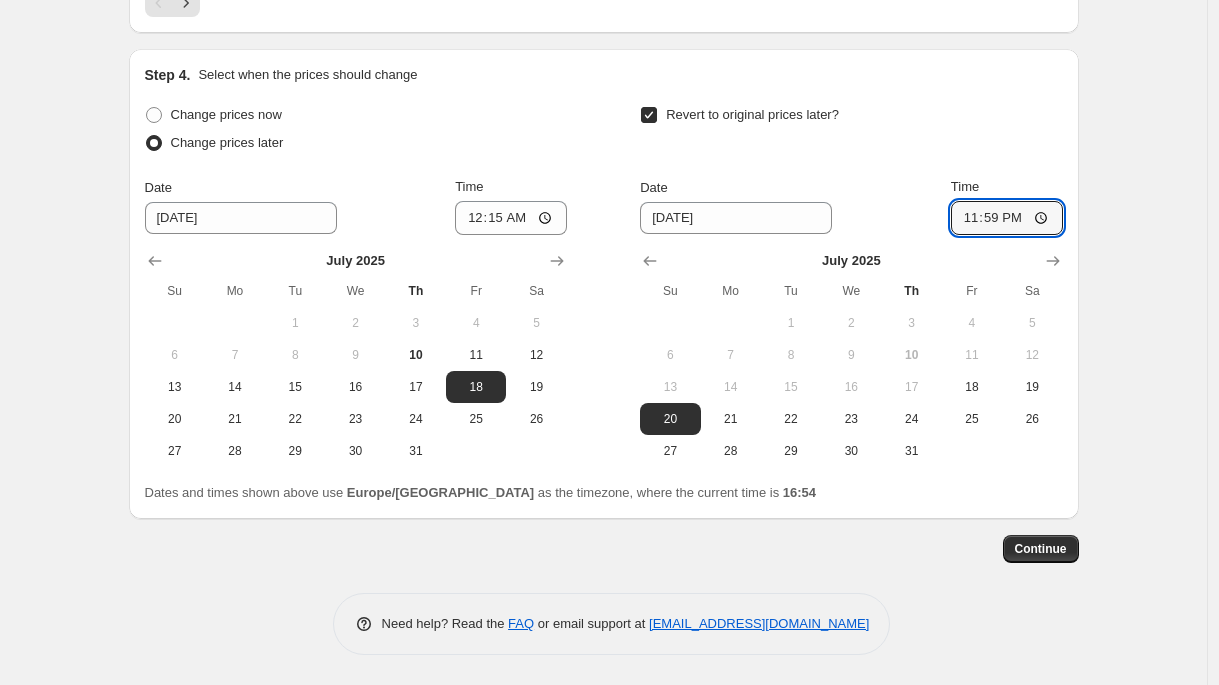 click on "Create new price [MEDICAL_DATA]. This page is ready Create new price [MEDICAL_DATA] Draft Step 1. Optionally give your price [MEDICAL_DATA] a title (eg "March 30% off sale on boots") Copy of Nassfutter Woche 400g Dosen This title is just for internal use, customers won't see it Step 2. Select how the prices should change Use bulk price change rules Set product prices individually Use CSV upload Select tags to add while price change is active Select tags to remove while price change is active Step 3. Select which products should change in price Select all products, use filters, or select products variants individually All products Filter by product, collection, tag, vendor, product type, variant title, or inventory Select product variants individually Select product variants 26   product variants selected PRICE CHANGE PREVIEW 26 product variants selected. 26 product prices edited: Nassfutter Pute mit Reis 400g (400g) 3.90€ Changed to Success Edited Nassfutter Pute mit Reis 400g (400g) 3.32€ 3.90€ Price € 3.32 €" at bounding box center [603, -1441] 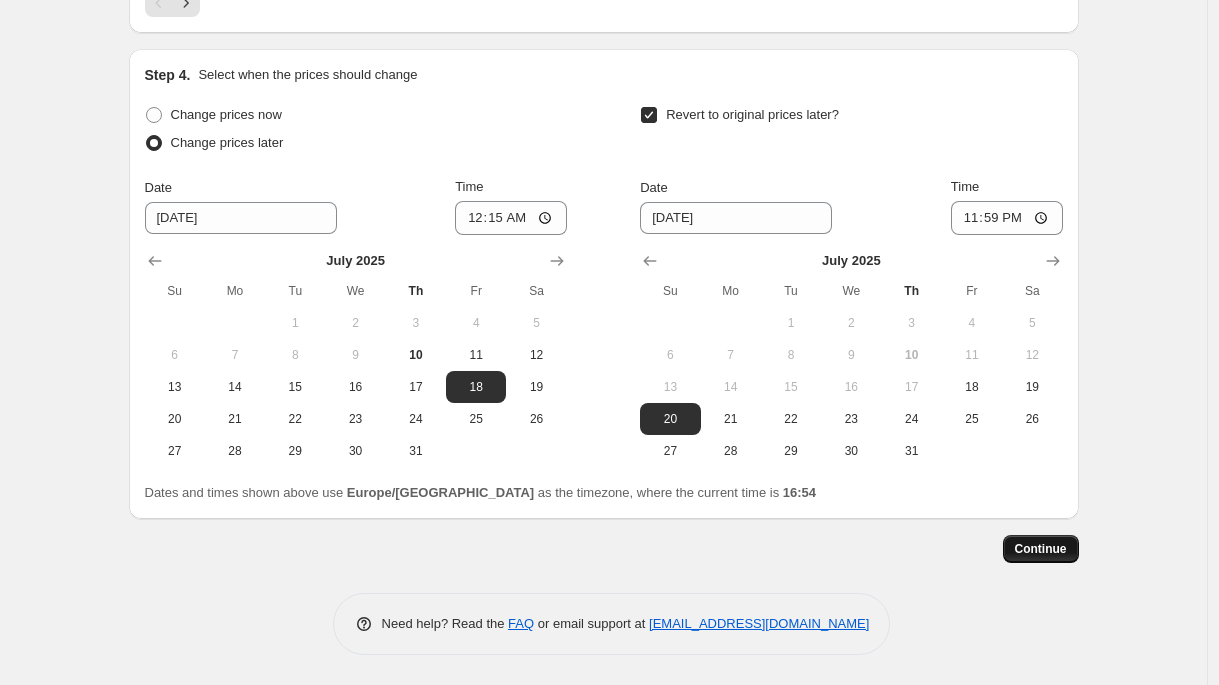 click on "Continue" at bounding box center (1041, 549) 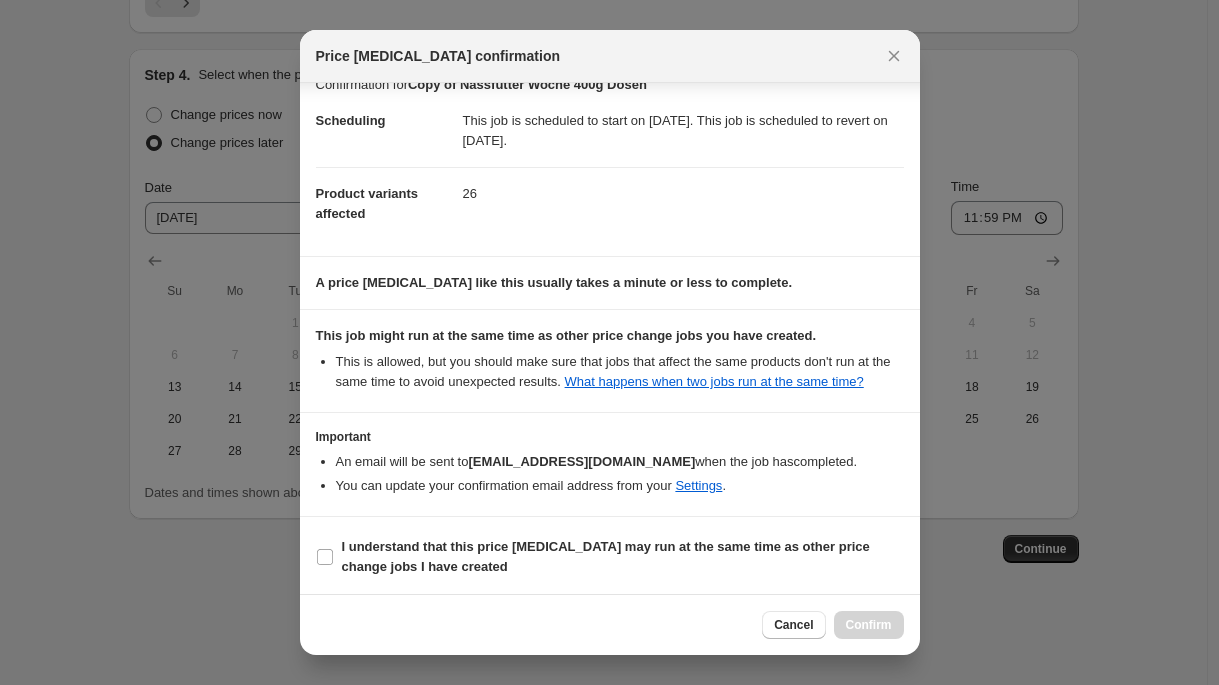 scroll, scrollTop: 47, scrollLeft: 0, axis: vertical 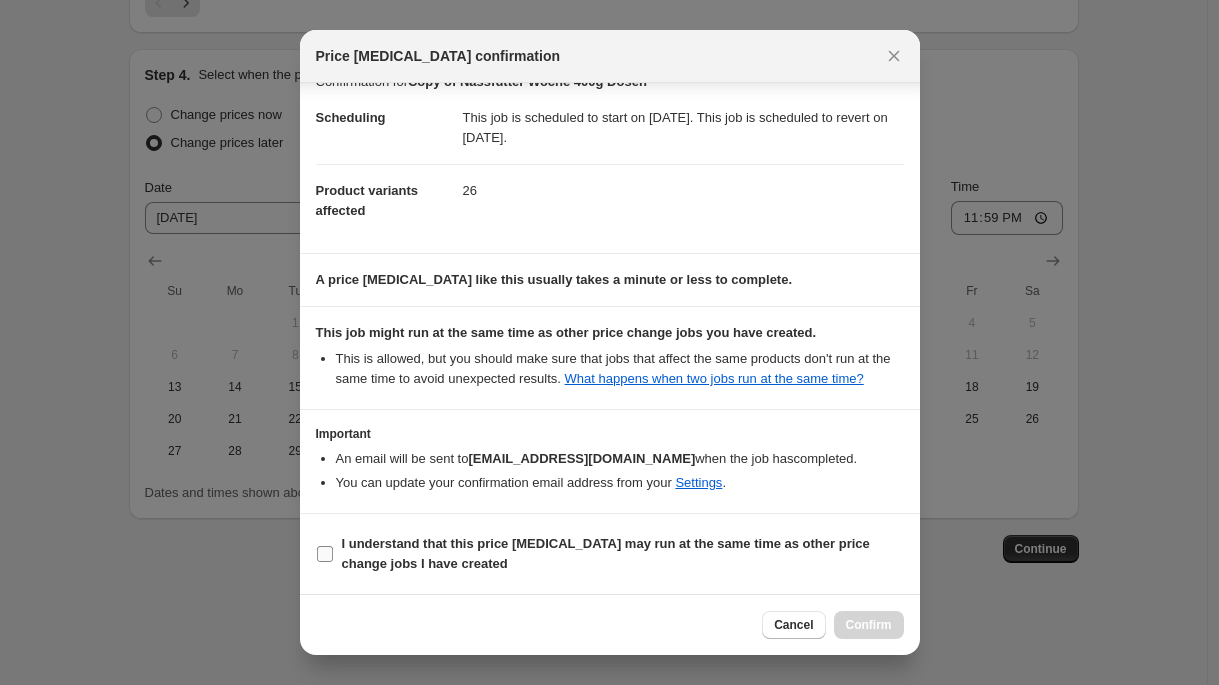 click on "I understand that this price [MEDICAL_DATA] may run at the same time as other price change jobs I have created" at bounding box center (623, 554) 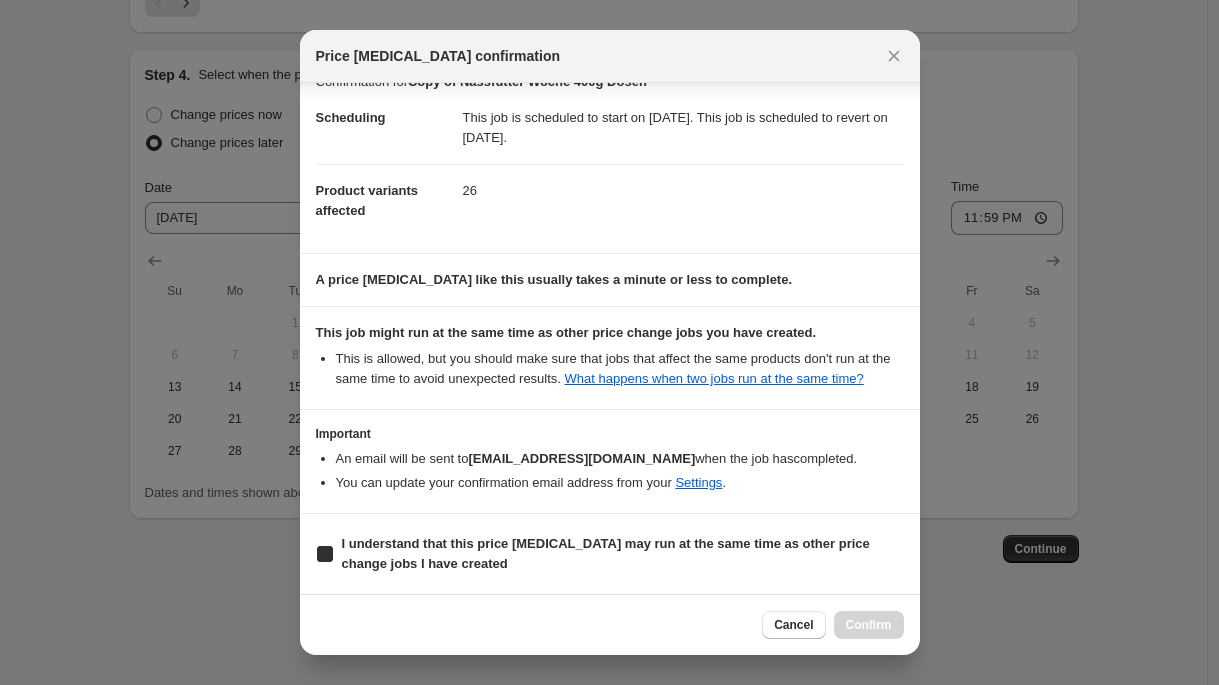 checkbox on "true" 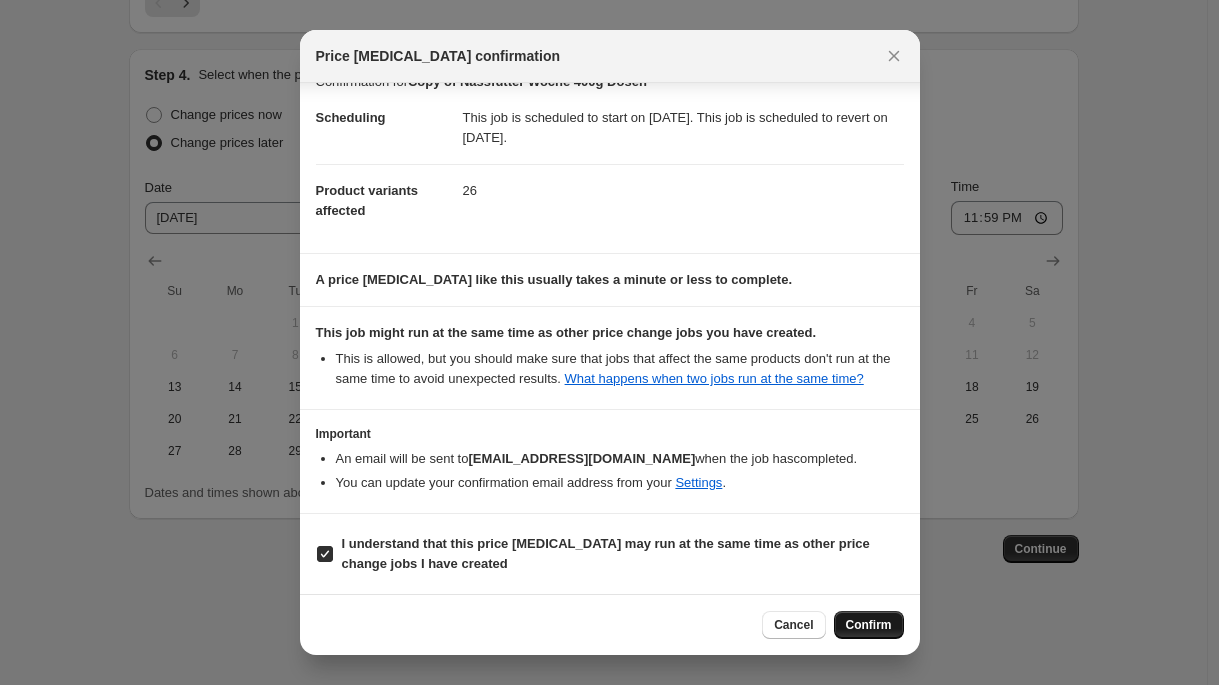 click on "Confirm" at bounding box center (869, 625) 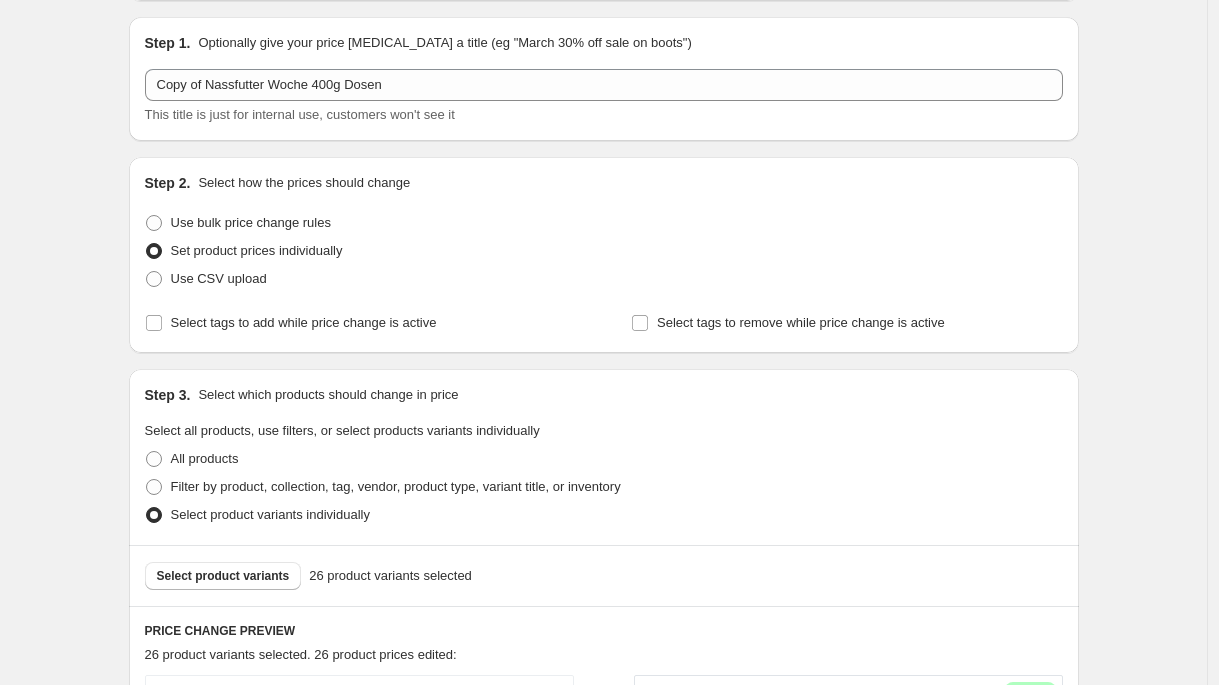 scroll, scrollTop: 0, scrollLeft: 0, axis: both 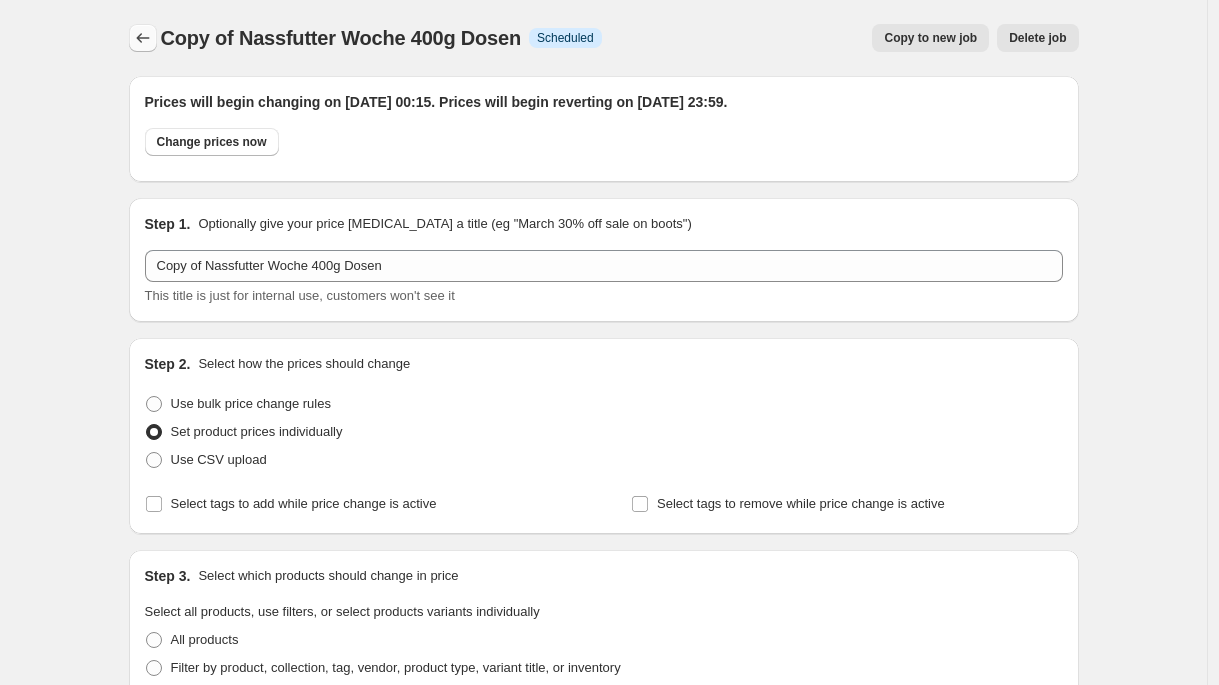 click 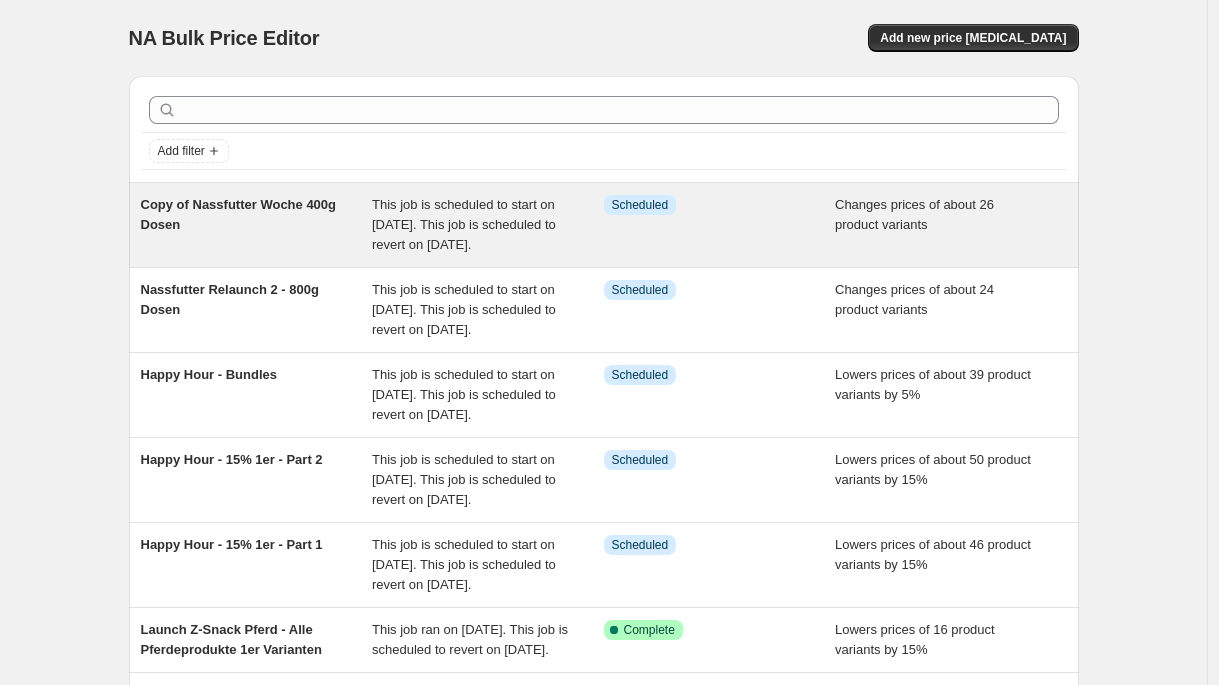 click on "This job is scheduled to start on [DATE]. This job is scheduled to revert on [DATE]." at bounding box center (464, 224) 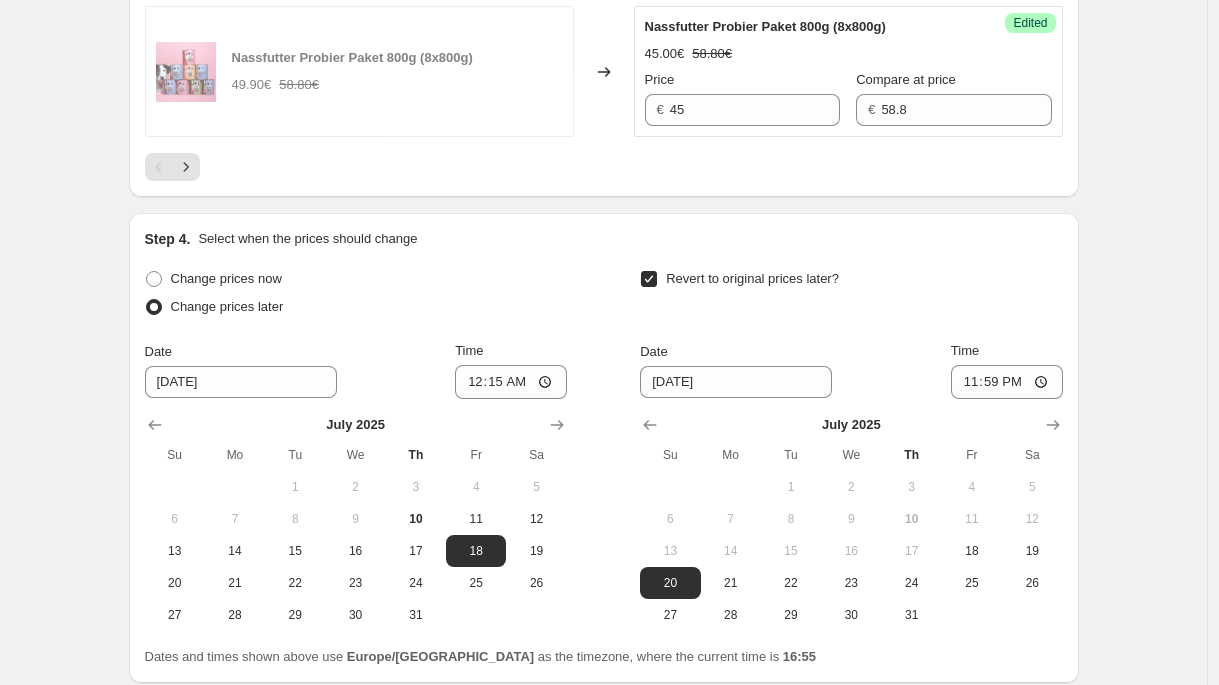 scroll, scrollTop: 3478, scrollLeft: 0, axis: vertical 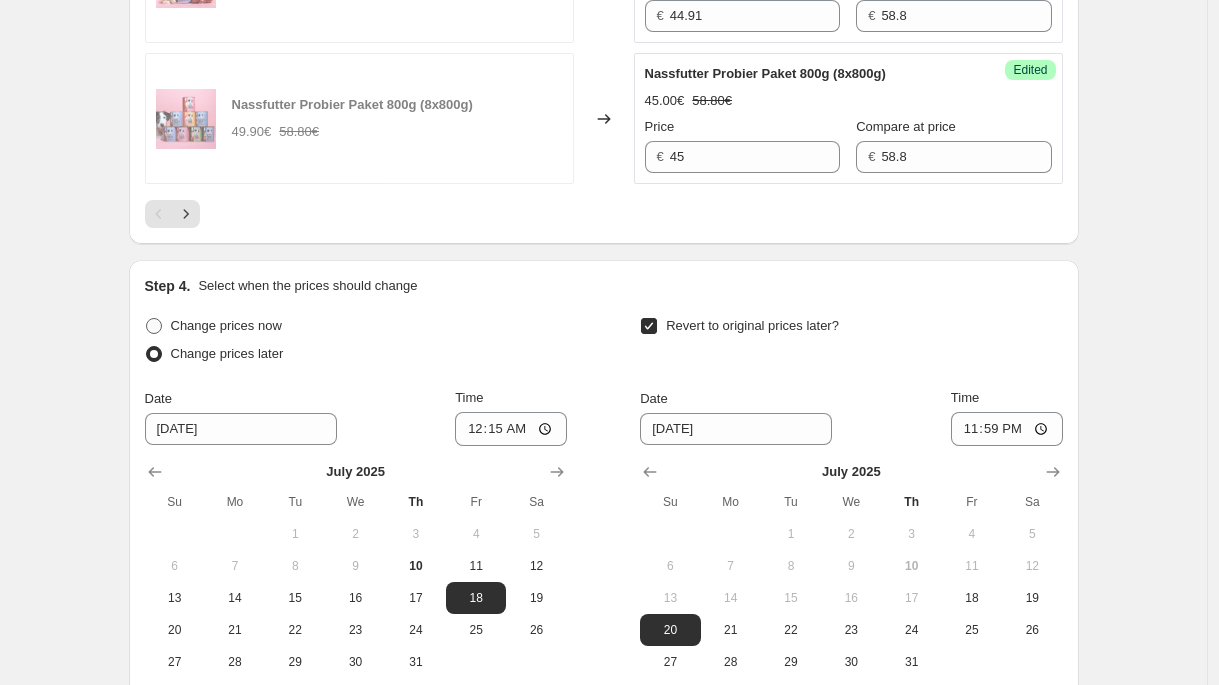 click 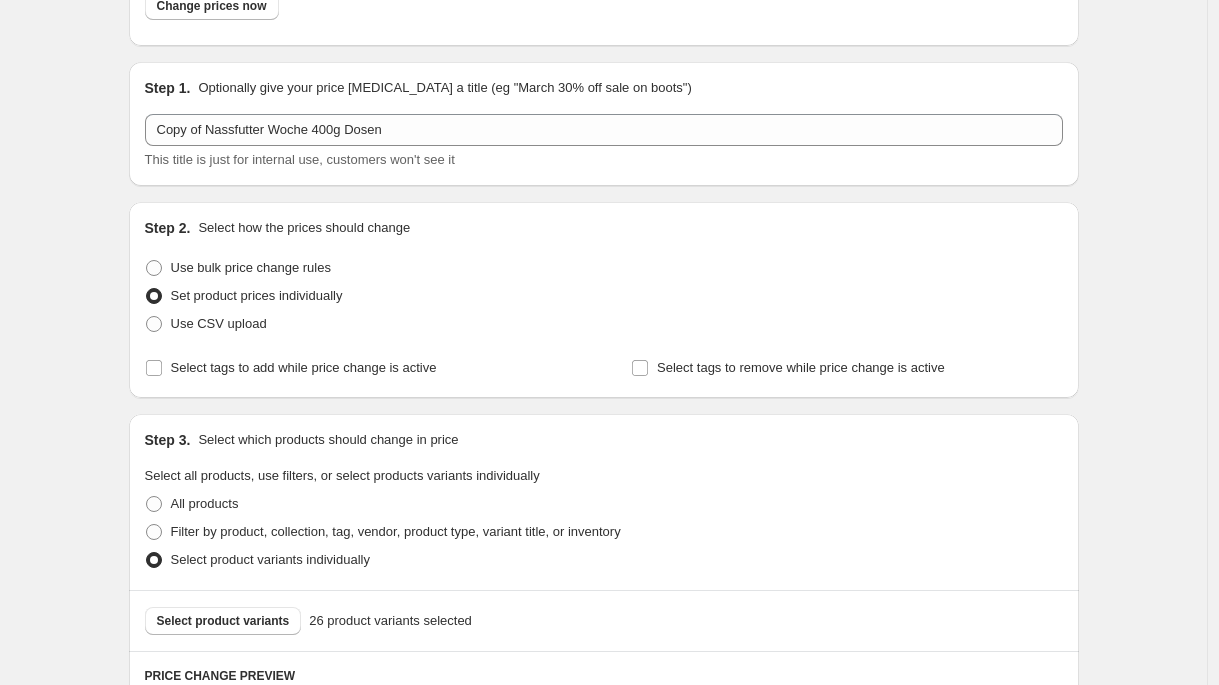 scroll, scrollTop: 0, scrollLeft: 0, axis: both 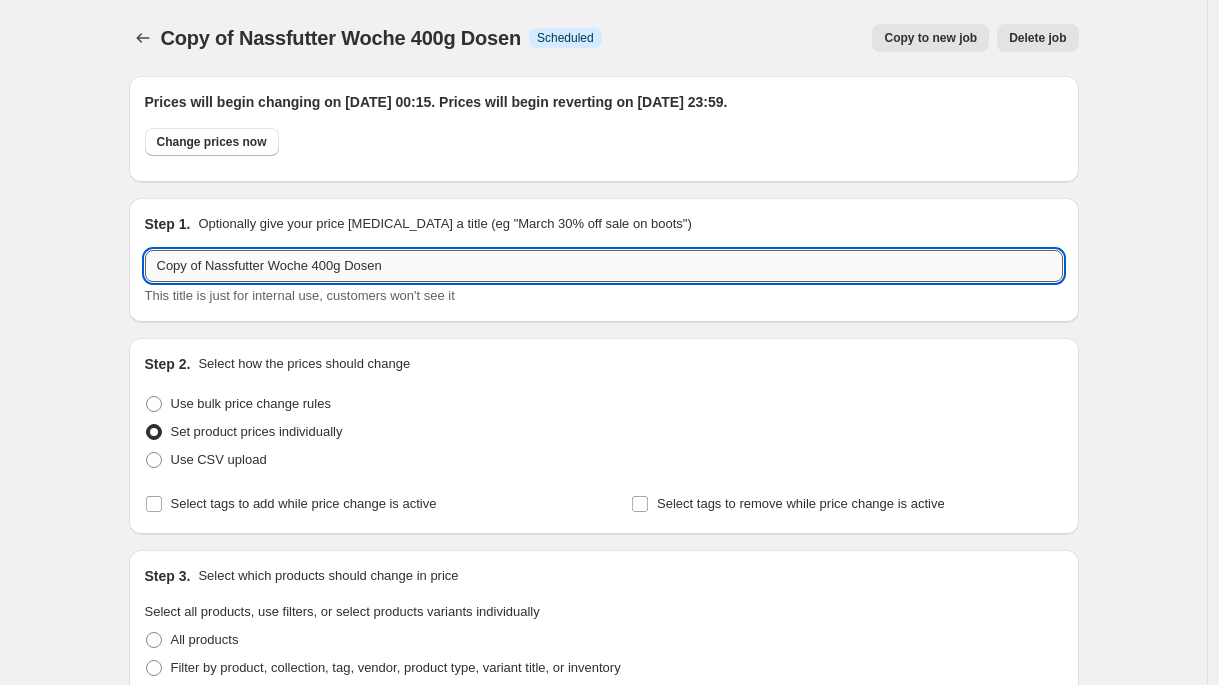 click on "Copy of Nassfutter Woche 400g Dosen" at bounding box center [604, 266] 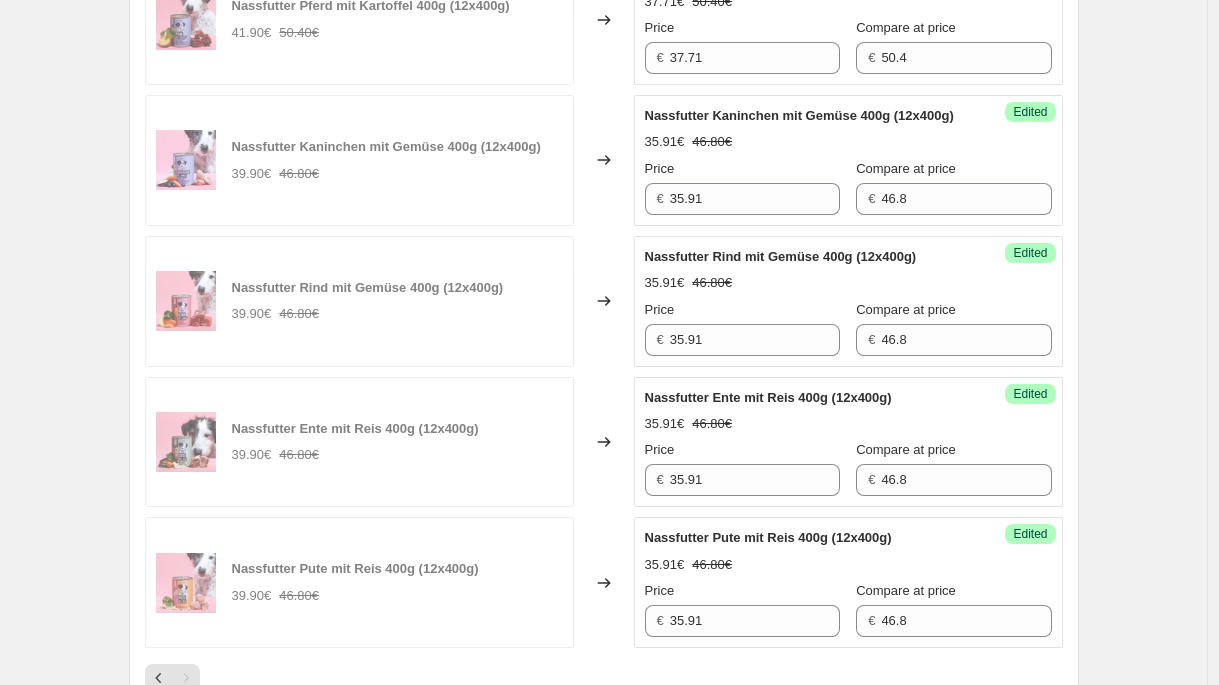 scroll, scrollTop: 1778, scrollLeft: 0, axis: vertical 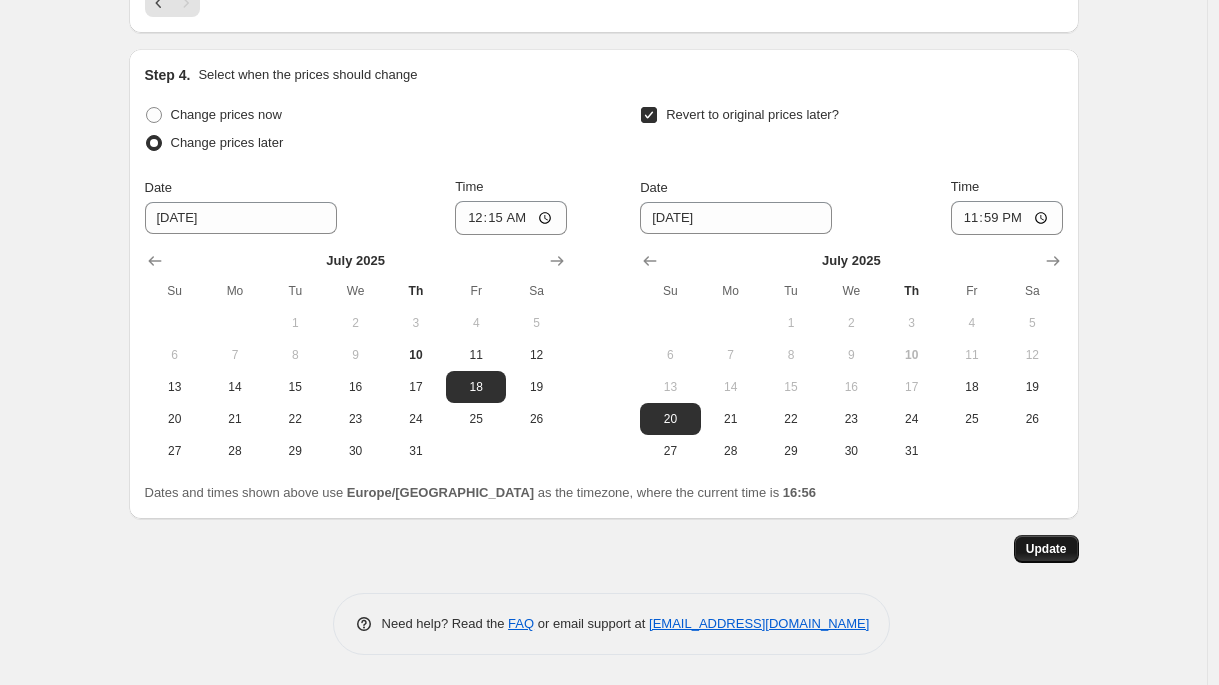 type on "Nassfutter Relaunch 2 -  400g Dosen" 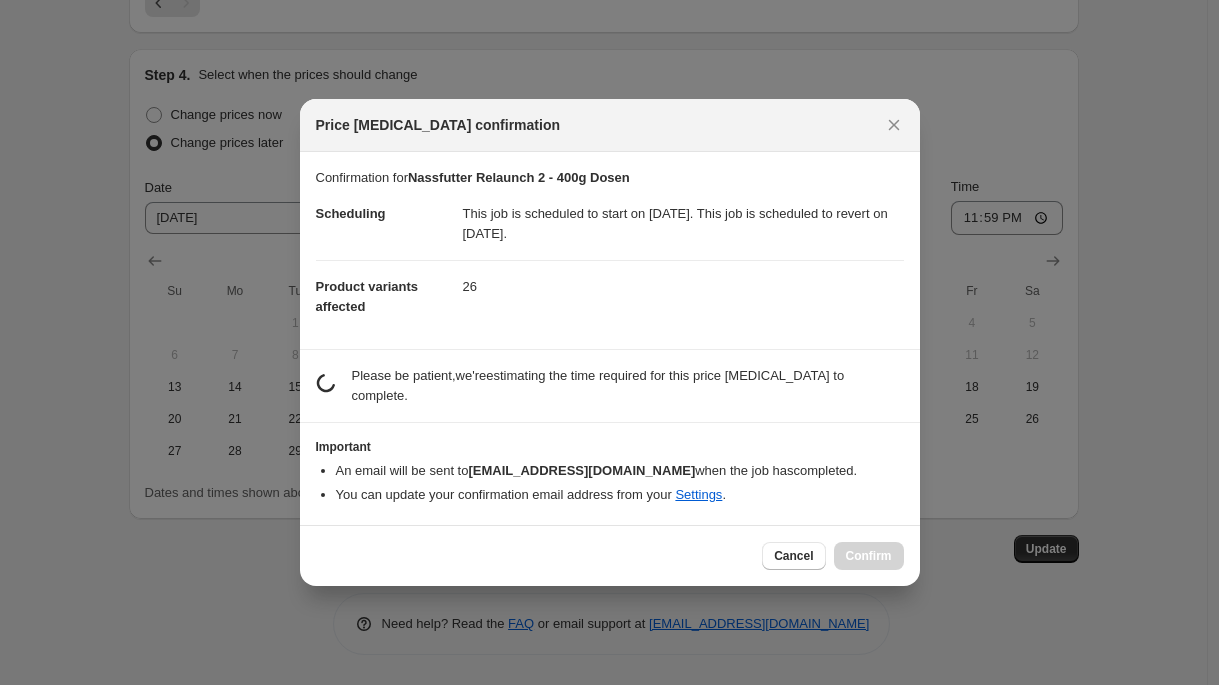 scroll, scrollTop: 1778, scrollLeft: 0, axis: vertical 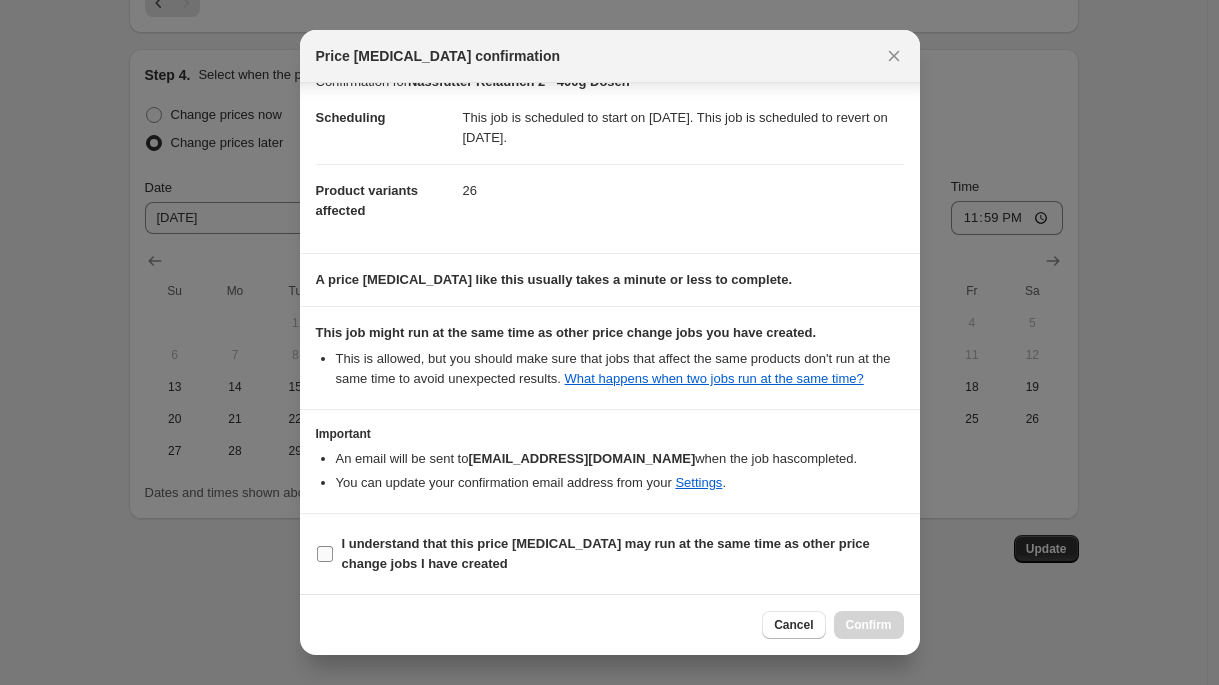 click on "I understand that this price [MEDICAL_DATA] may run at the same time as other price change jobs I have created" at bounding box center (606, 553) 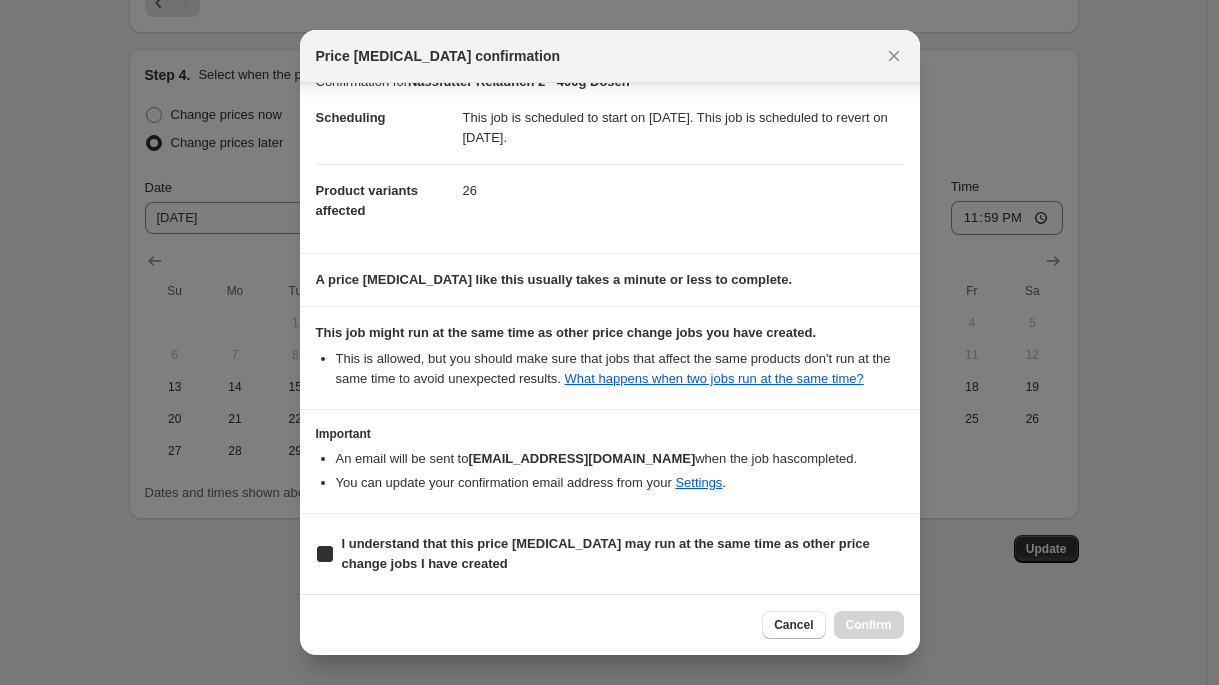 checkbox on "true" 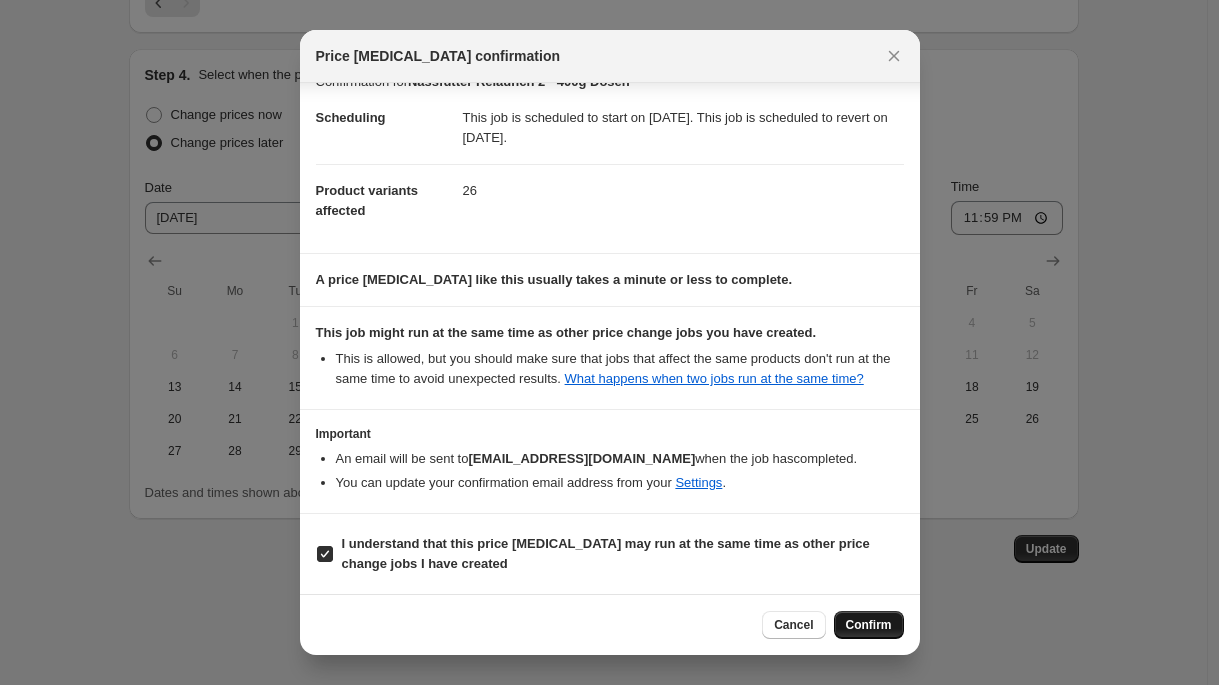 click on "Confirm" at bounding box center [869, 625] 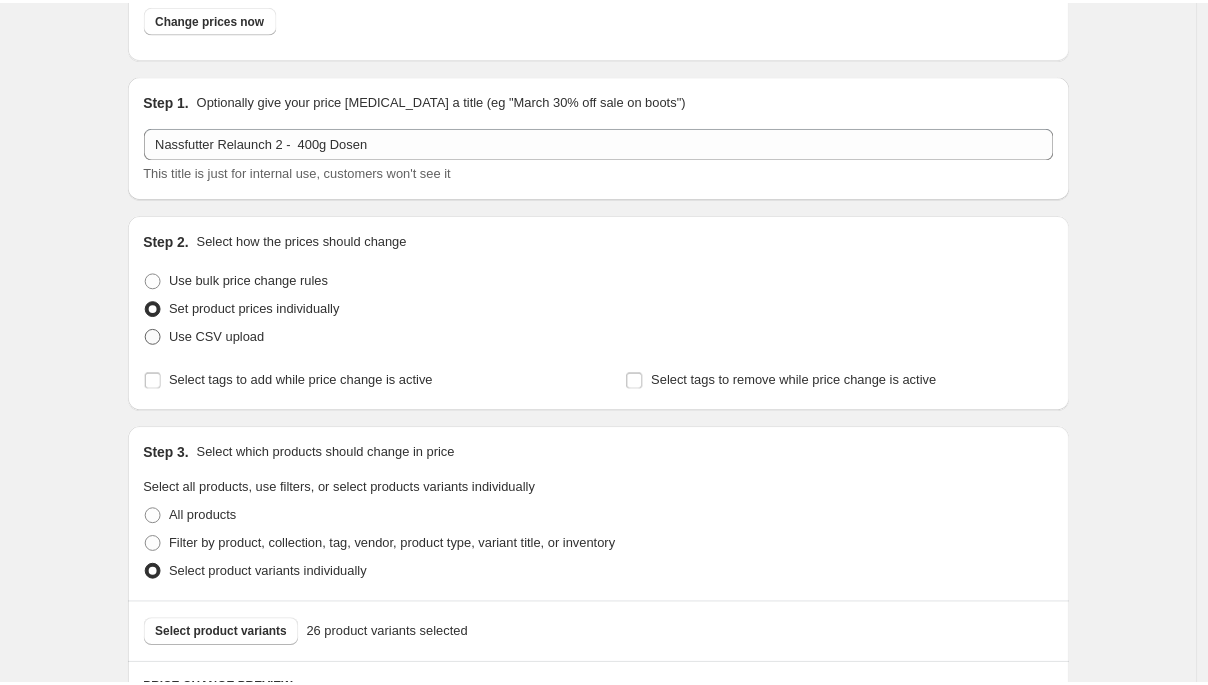 scroll, scrollTop: 0, scrollLeft: 0, axis: both 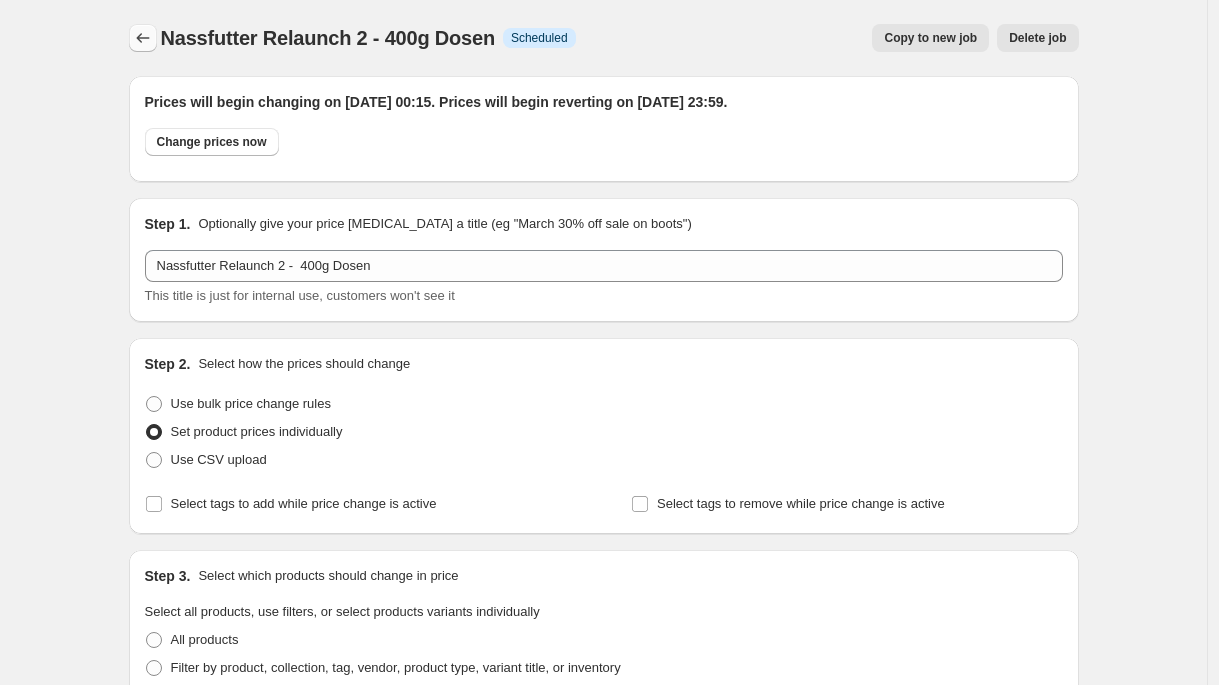 click 